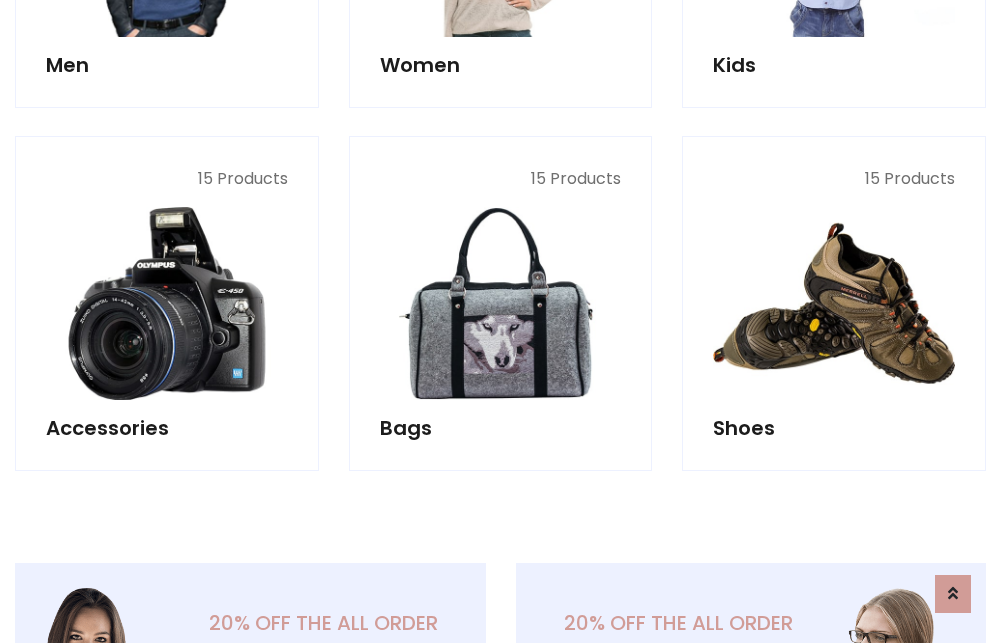 scroll, scrollTop: 853, scrollLeft: 0, axis: vertical 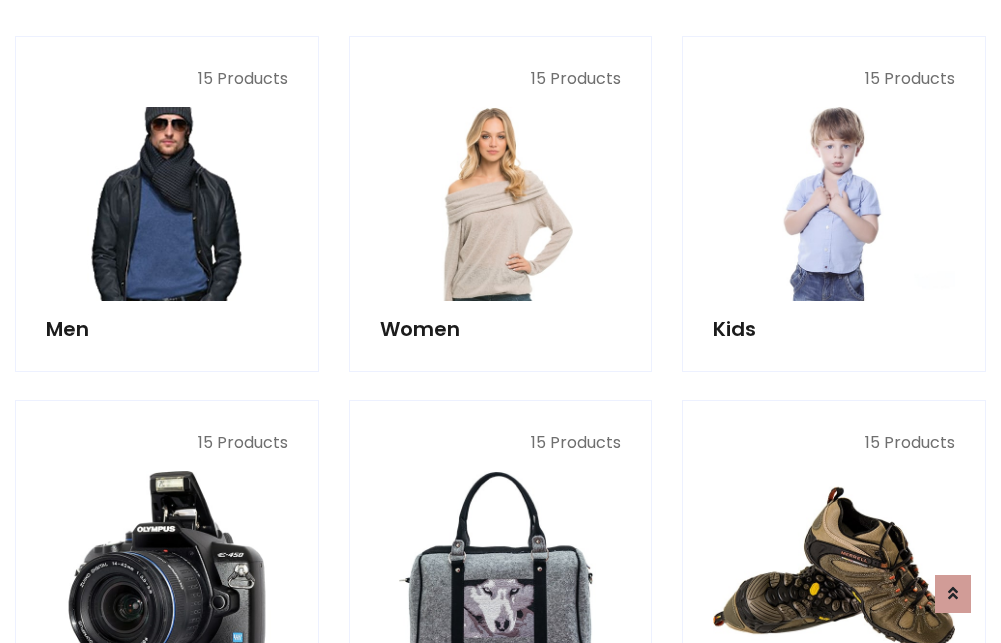click at bounding box center (167, 204) 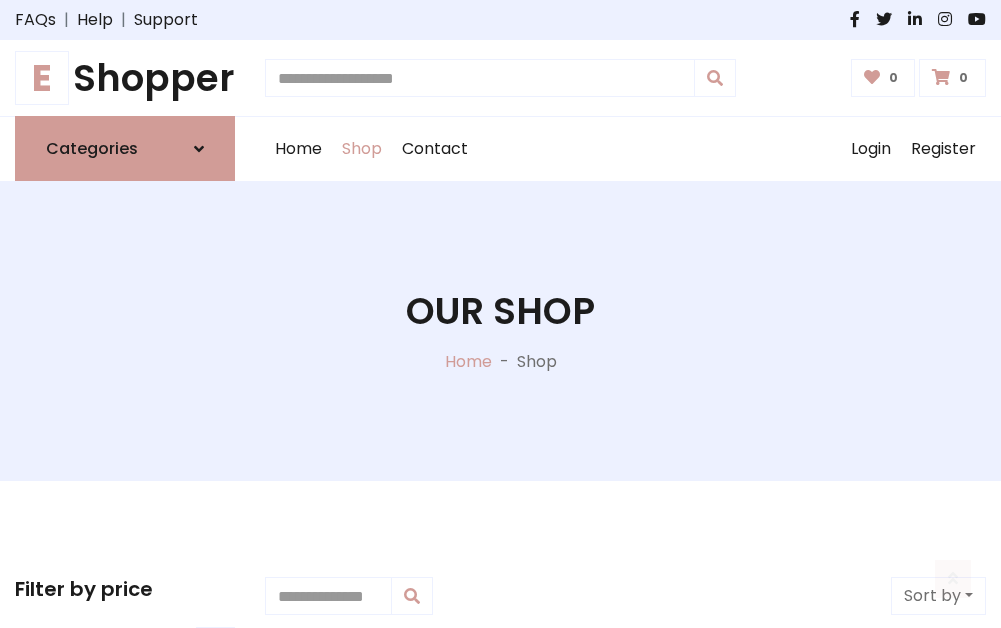 scroll, scrollTop: 807, scrollLeft: 0, axis: vertical 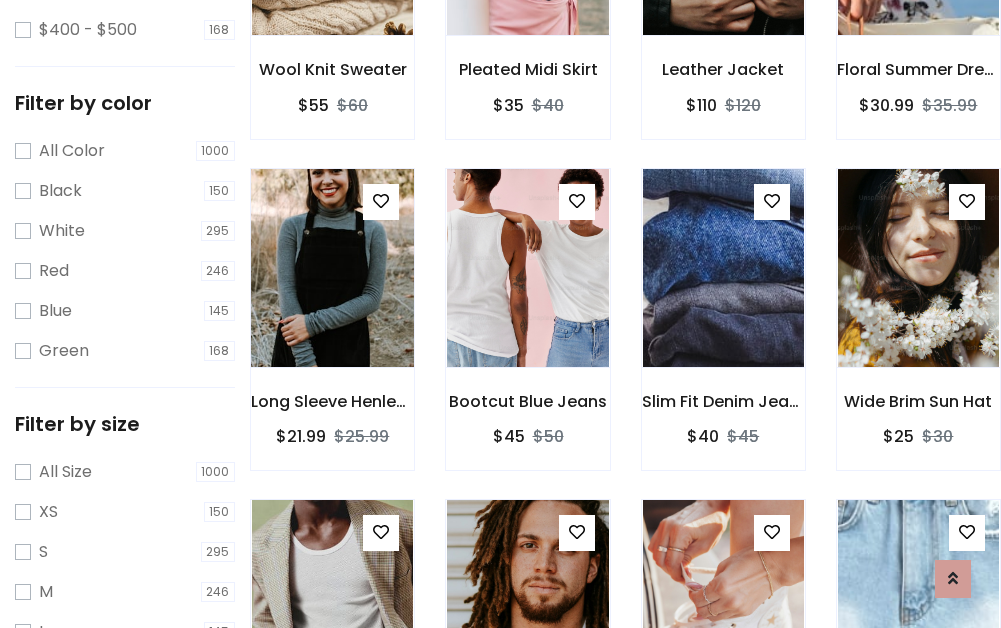 click at bounding box center [332, 268] 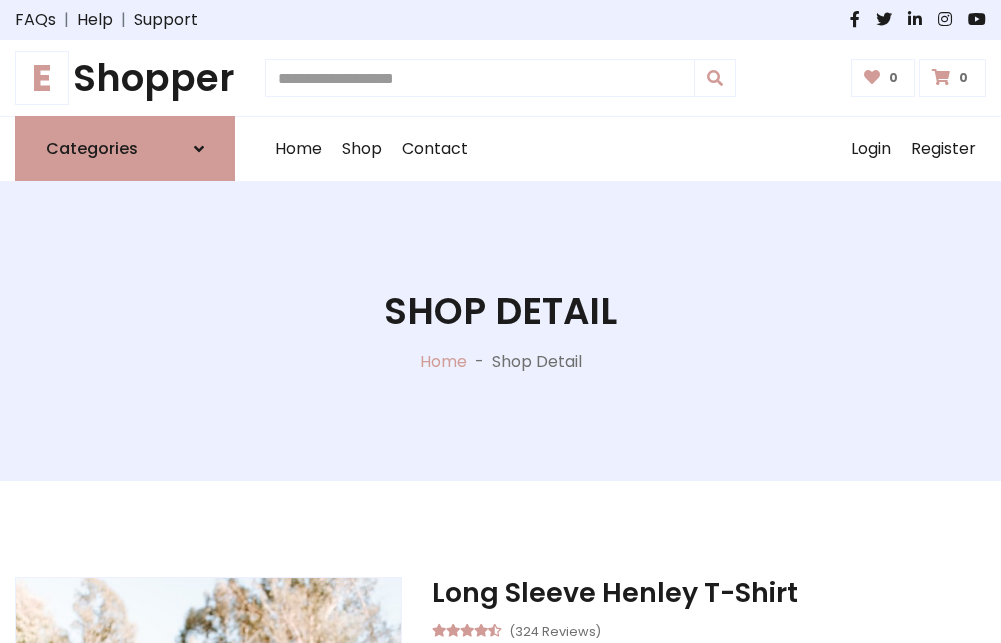 scroll, scrollTop: 0, scrollLeft: 0, axis: both 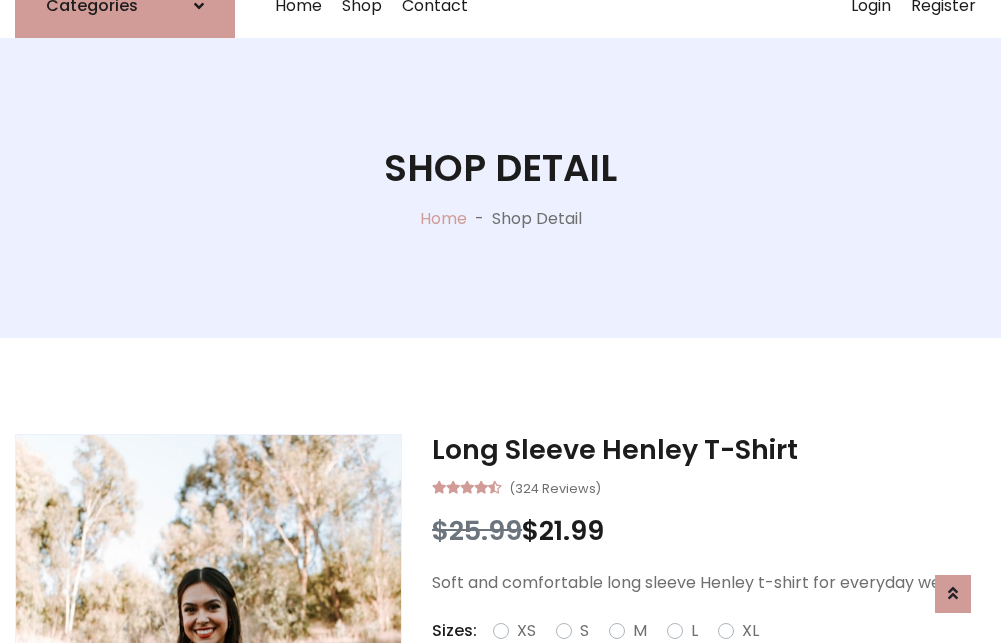 click on "Red" at bounding box center [722, 655] 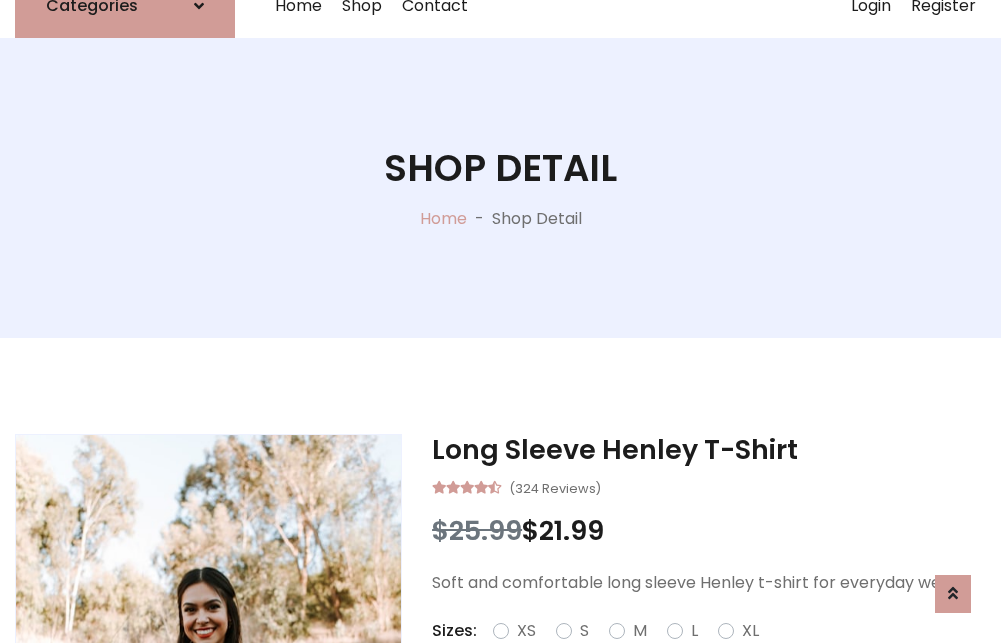 scroll, scrollTop: 167, scrollLeft: 0, axis: vertical 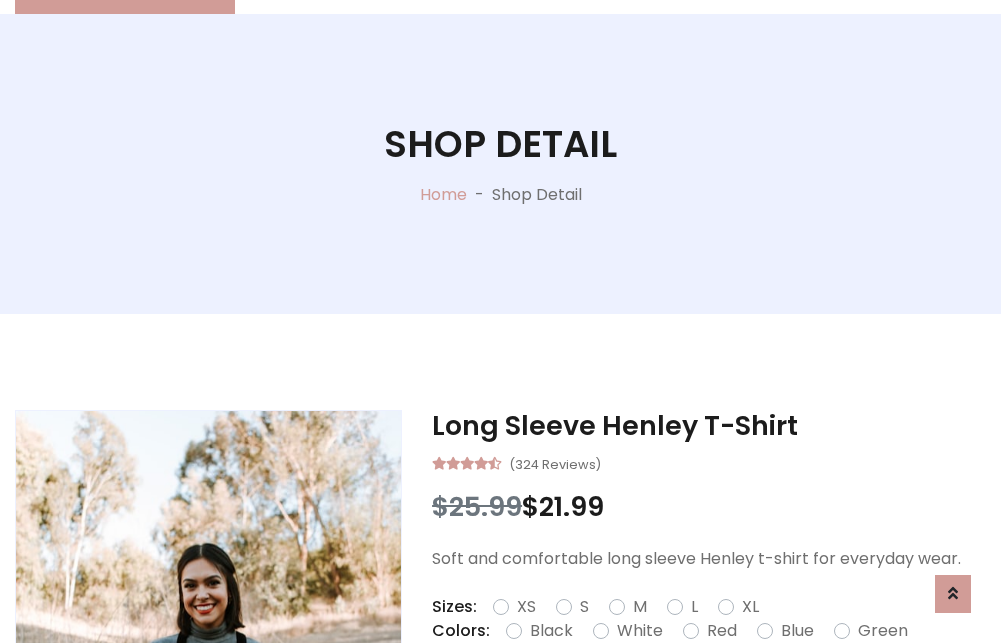 click on "Add To Cart" at bounding box center (653, 694) 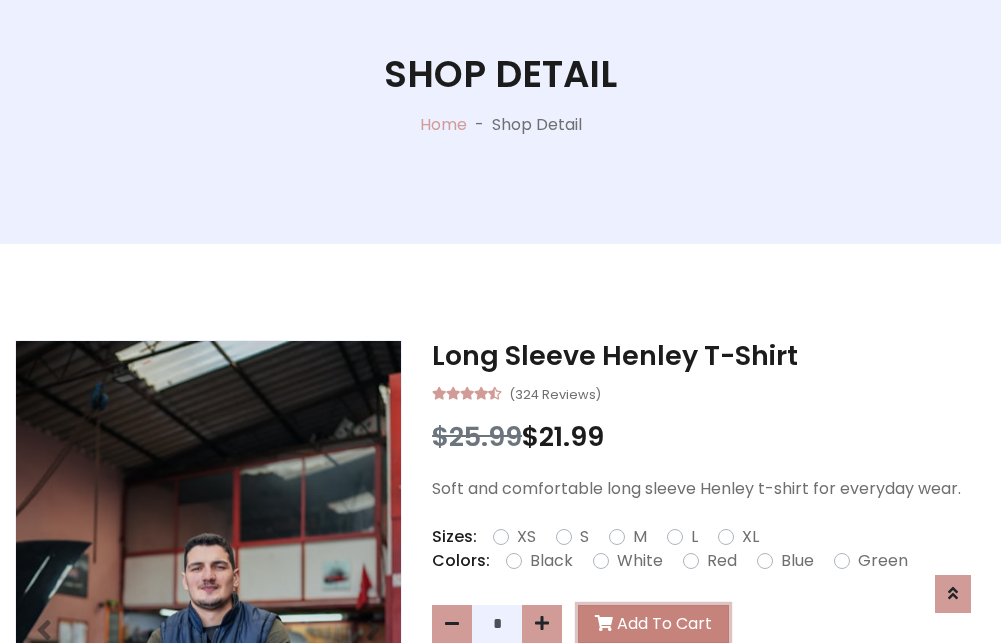 scroll, scrollTop: 0, scrollLeft: 0, axis: both 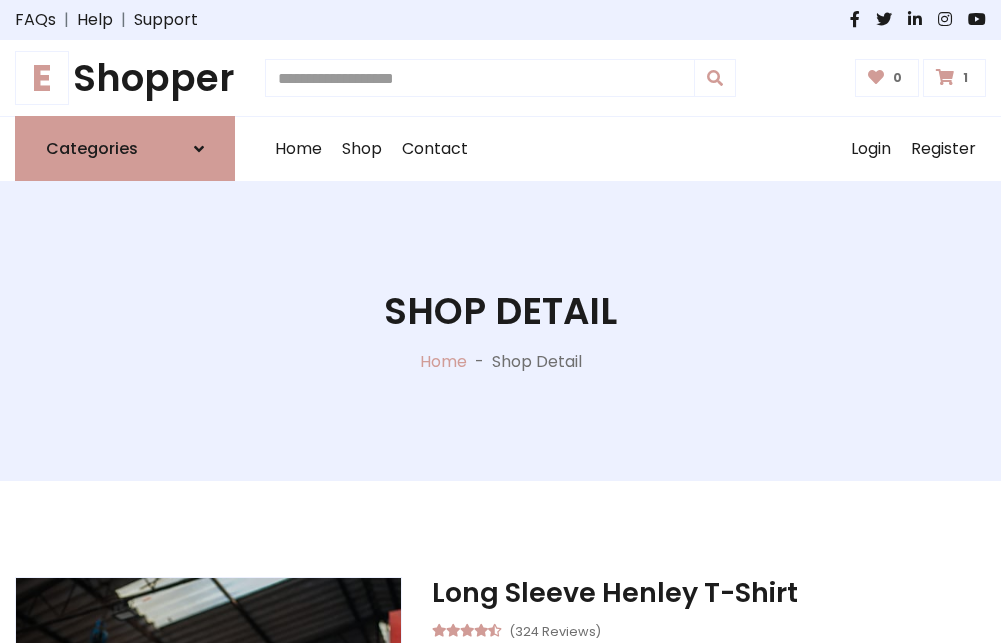 click at bounding box center [945, 77] 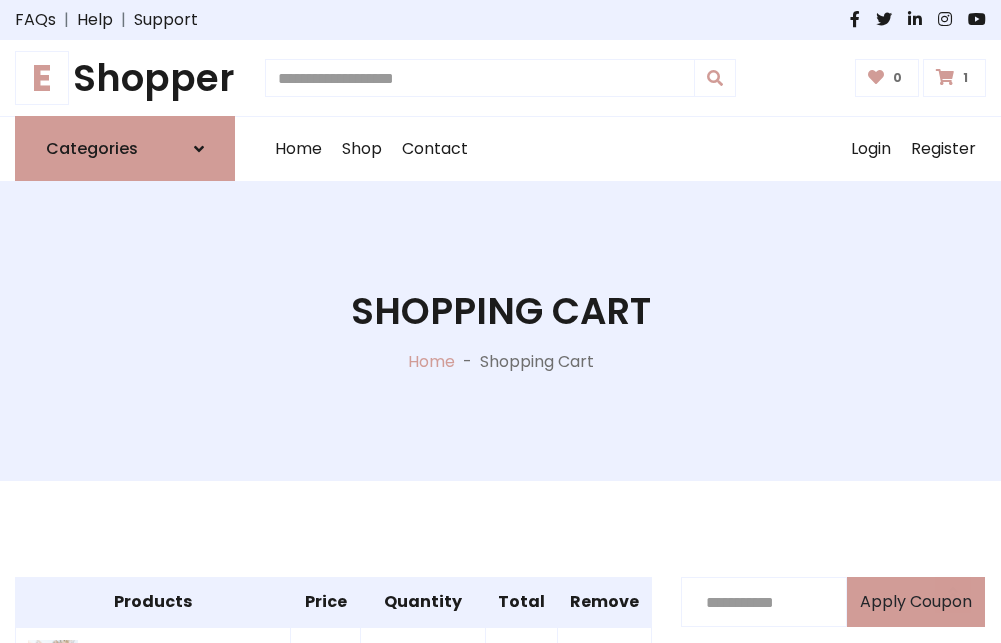scroll, scrollTop: 474, scrollLeft: 0, axis: vertical 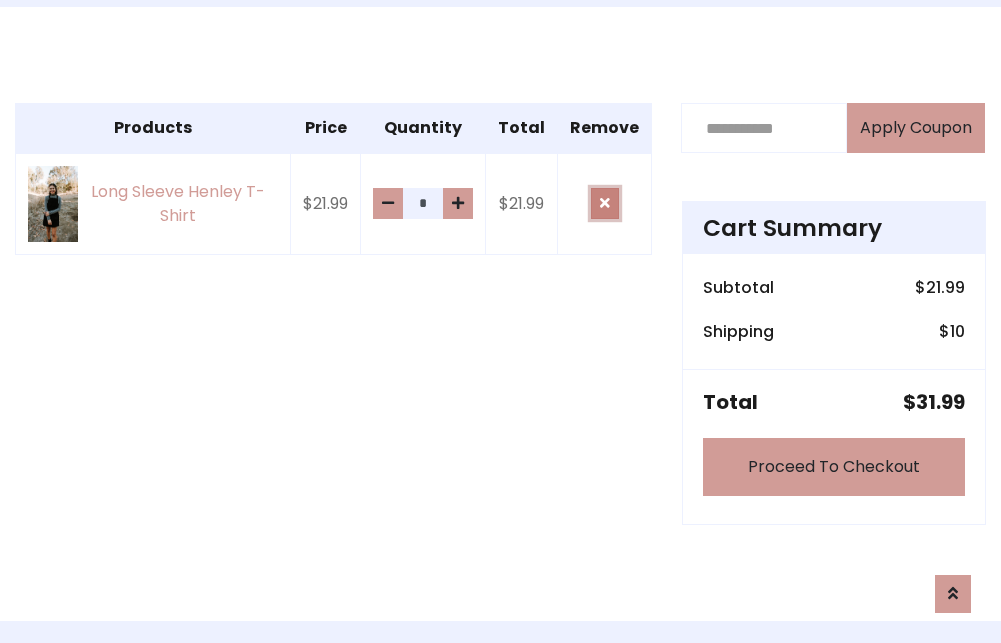 click at bounding box center [605, 203] 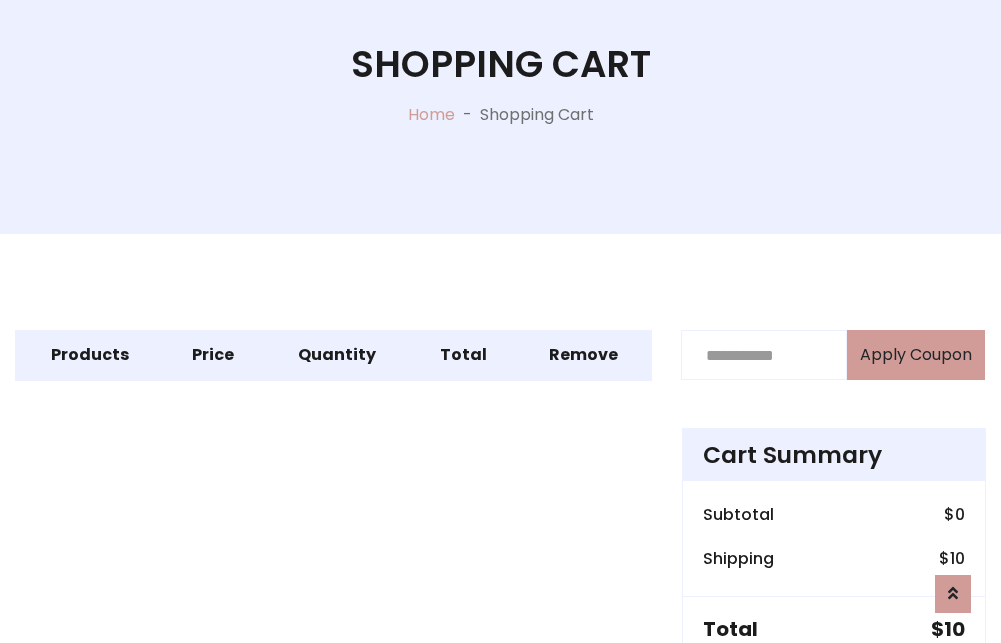 click on "Proceed To Checkout" at bounding box center [834, 694] 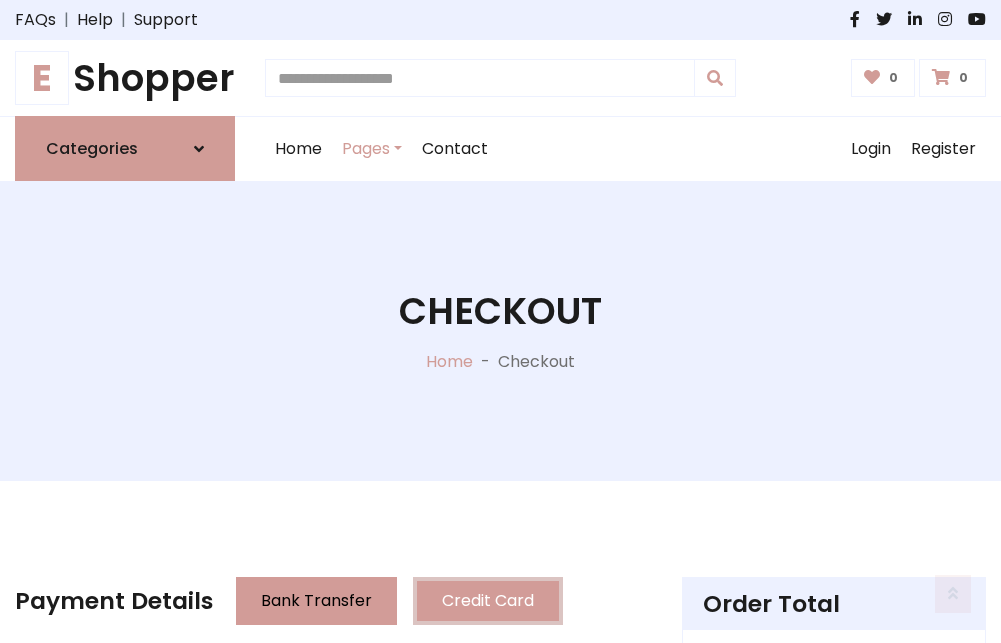 scroll, scrollTop: 137, scrollLeft: 0, axis: vertical 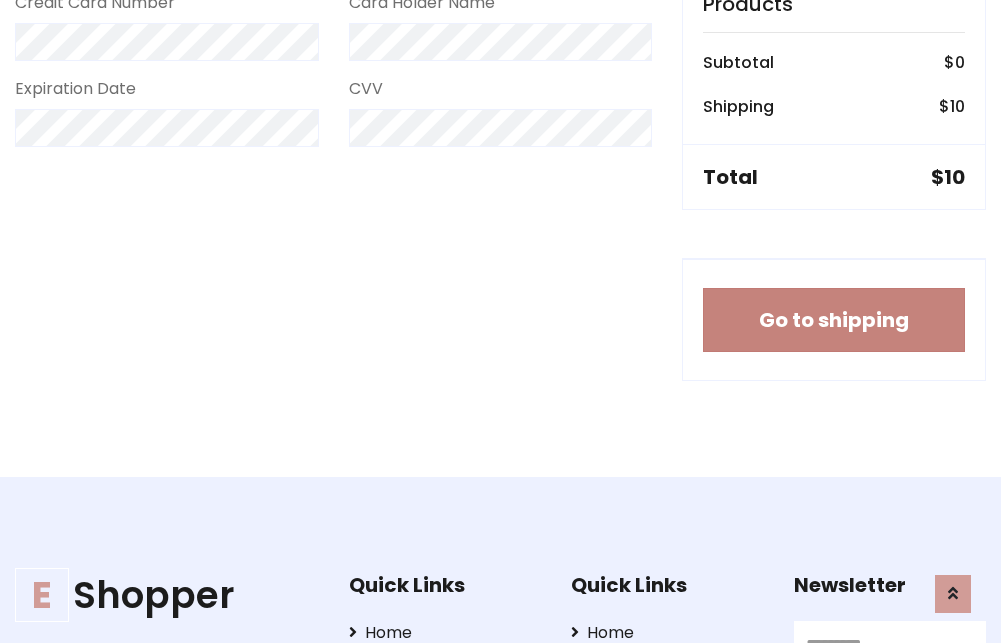 click on "Go to shipping" at bounding box center [834, 320] 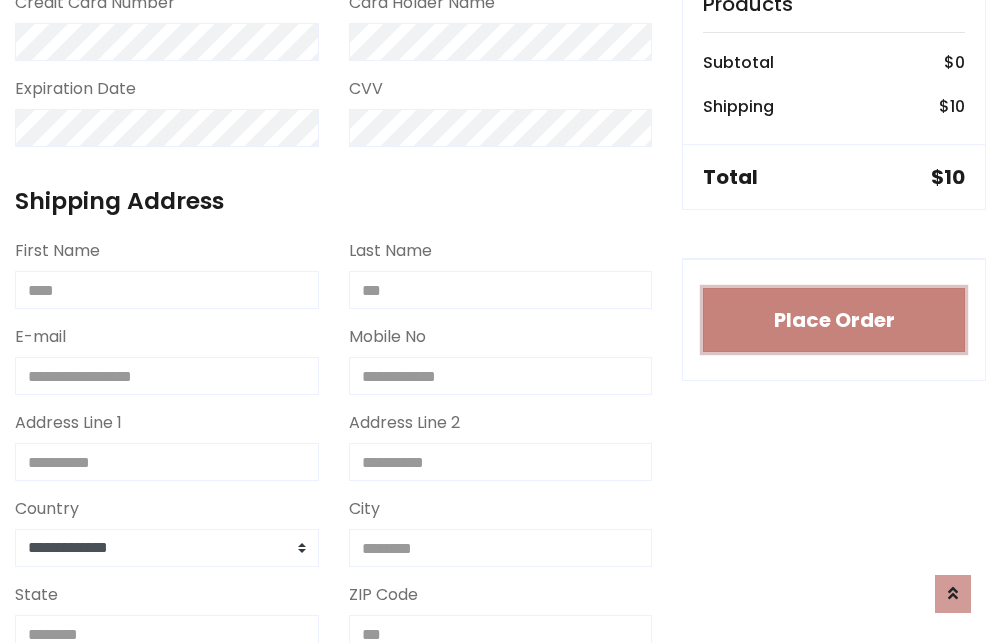type 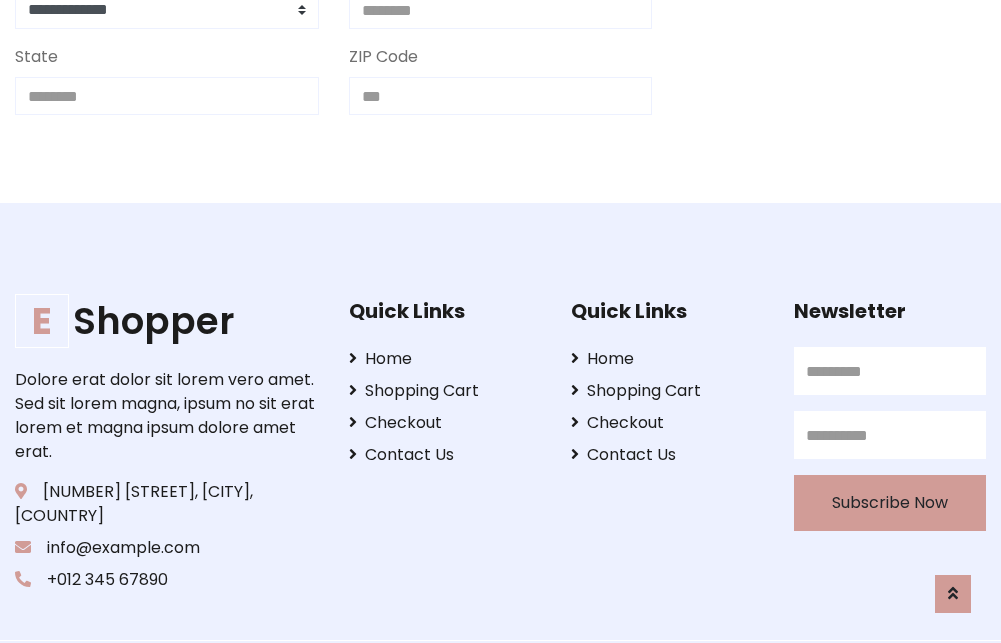 scroll, scrollTop: 713, scrollLeft: 0, axis: vertical 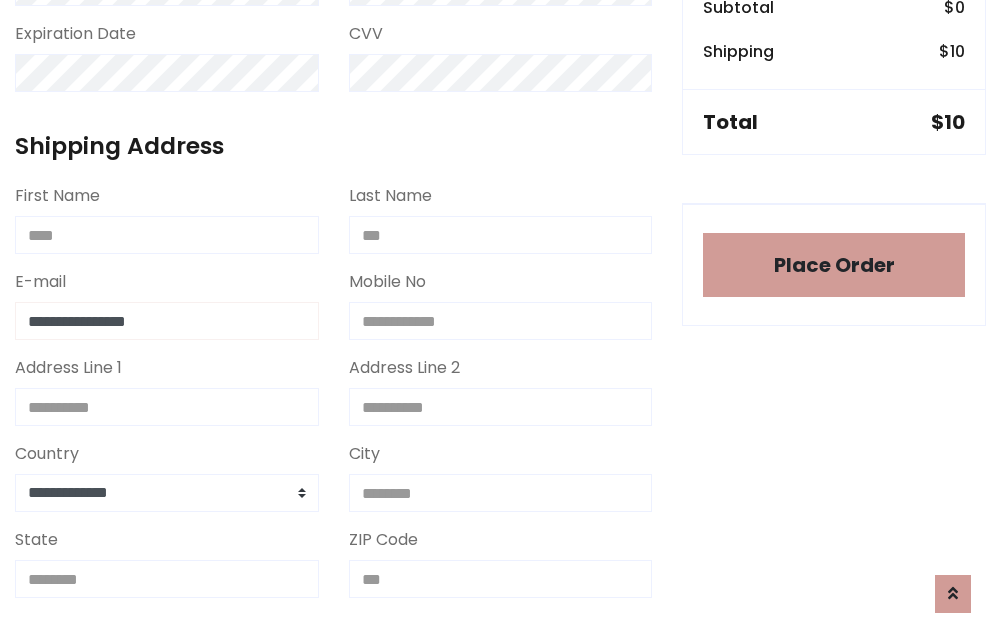 type on "**********" 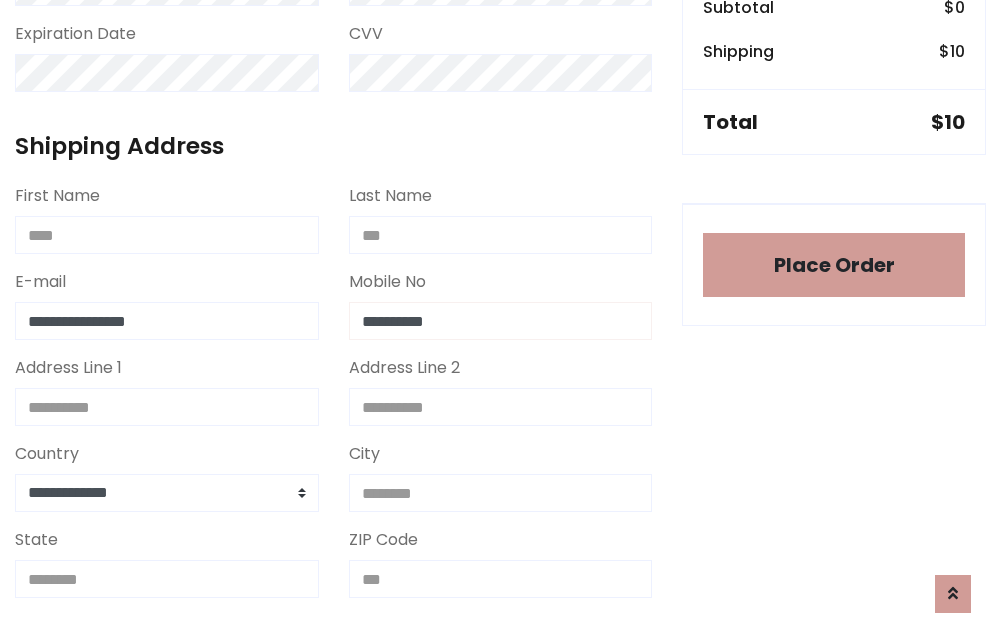 type on "**********" 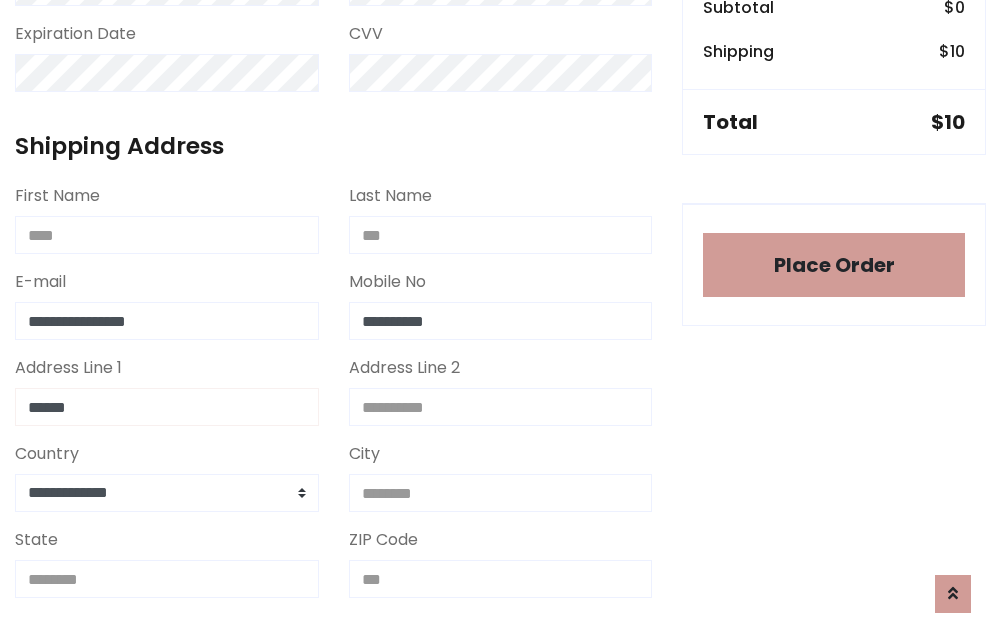 type on "******" 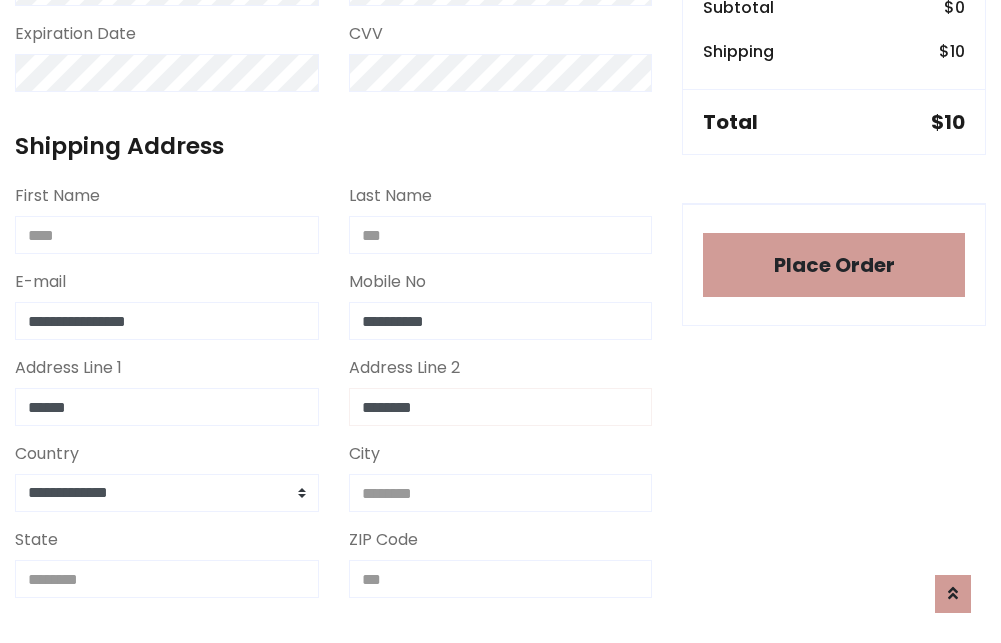type on "********" 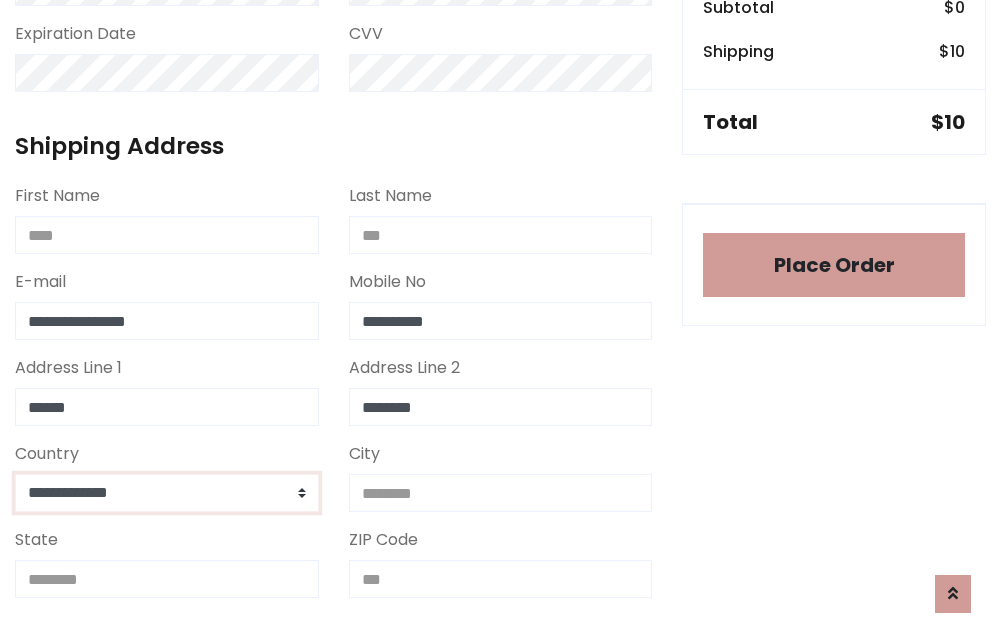 select on "*******" 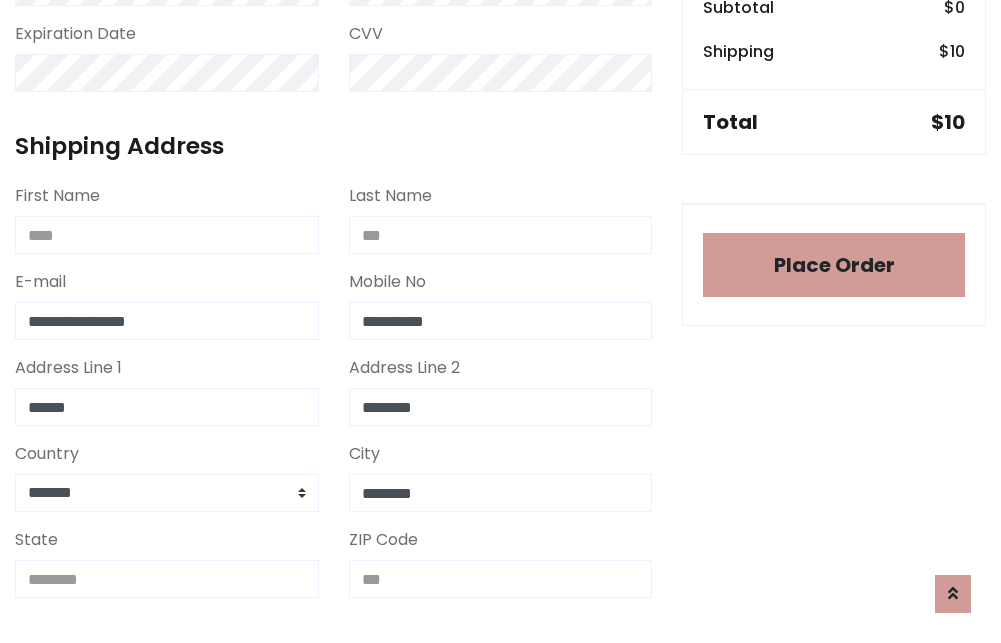 type on "********" 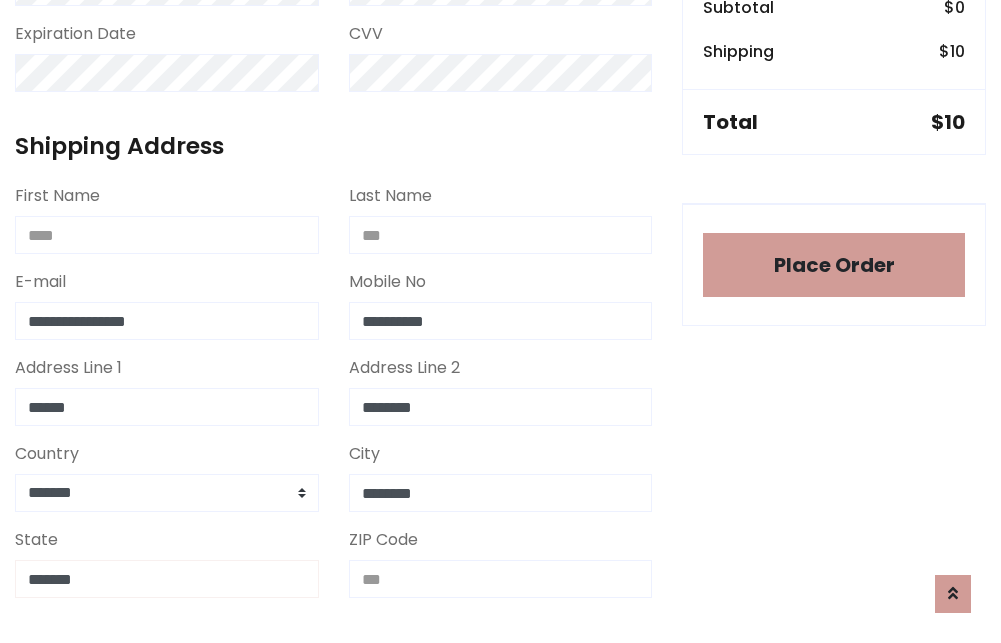 type on "*******" 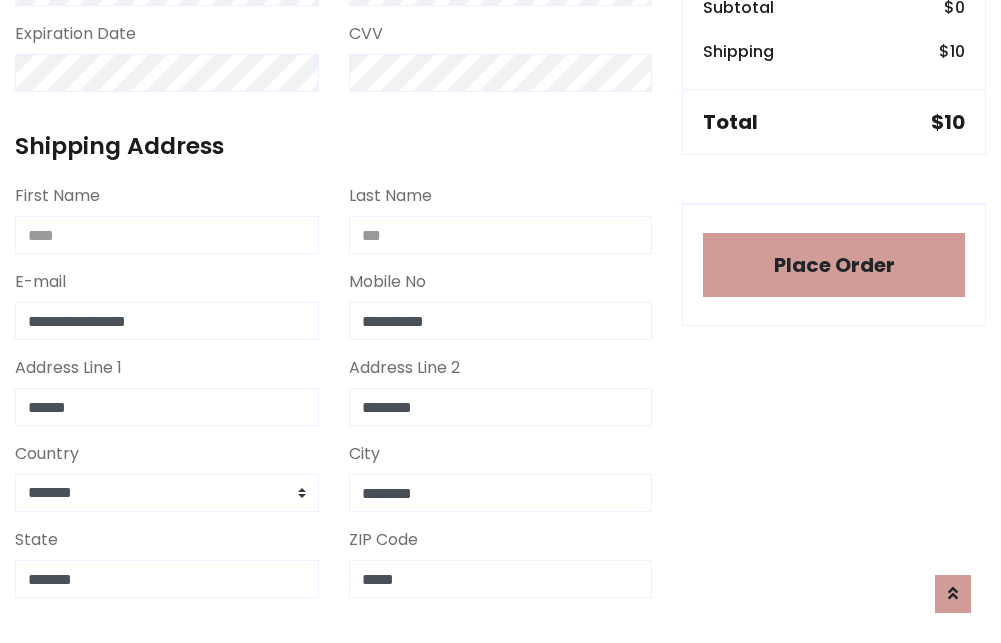 scroll, scrollTop: 403, scrollLeft: 0, axis: vertical 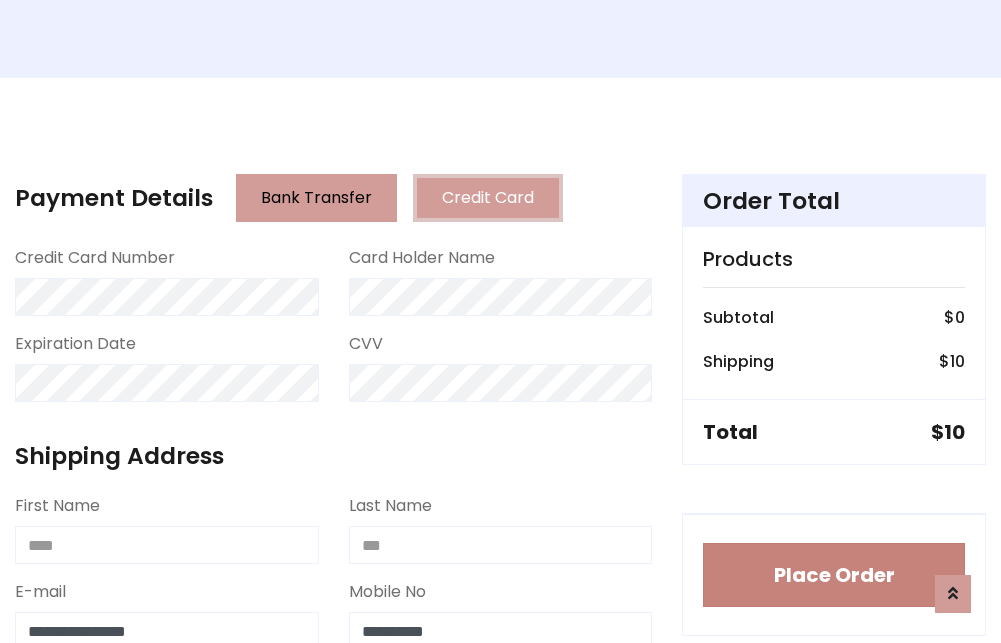 type on "*****" 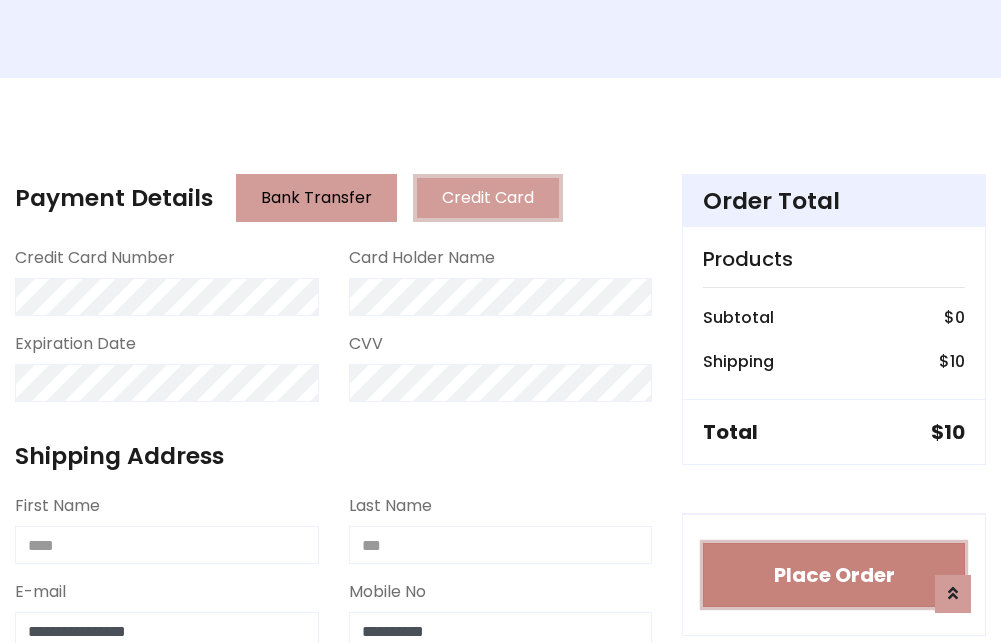 click on "Place Order" at bounding box center [834, 575] 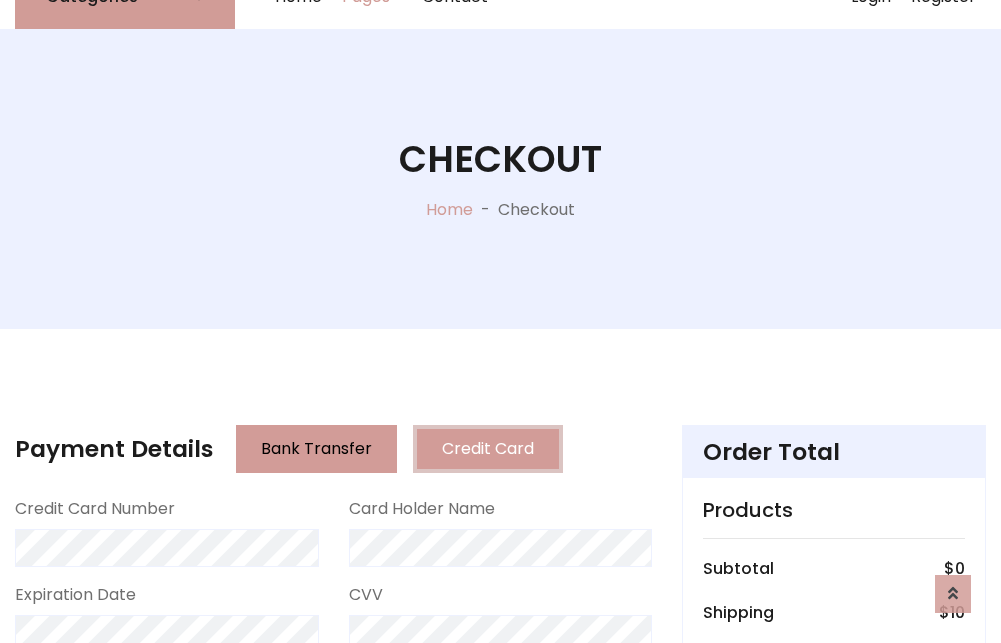 scroll, scrollTop: 0, scrollLeft: 0, axis: both 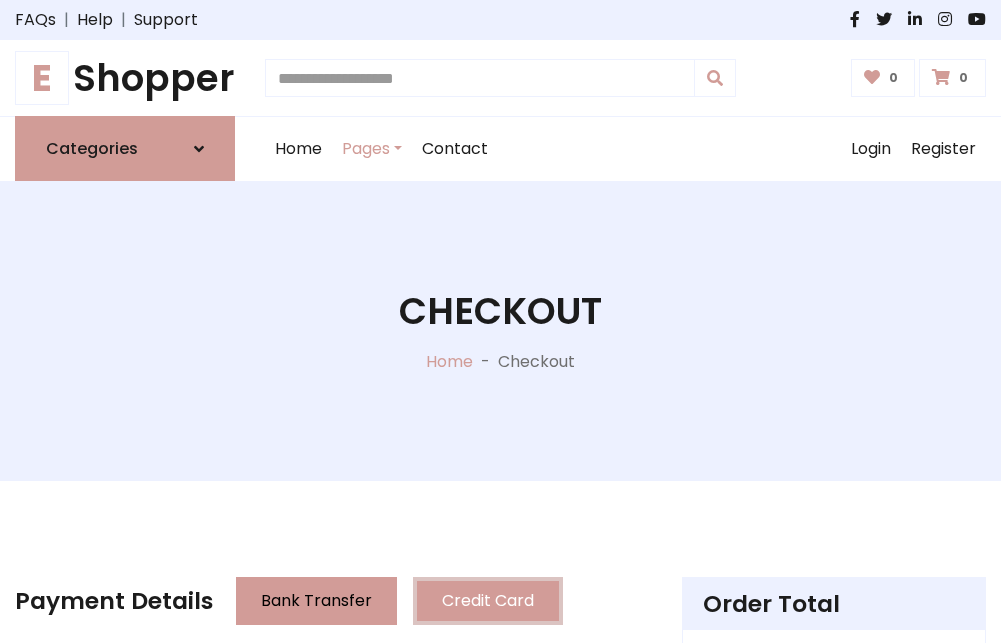 click on "E Shopper" at bounding box center [125, 78] 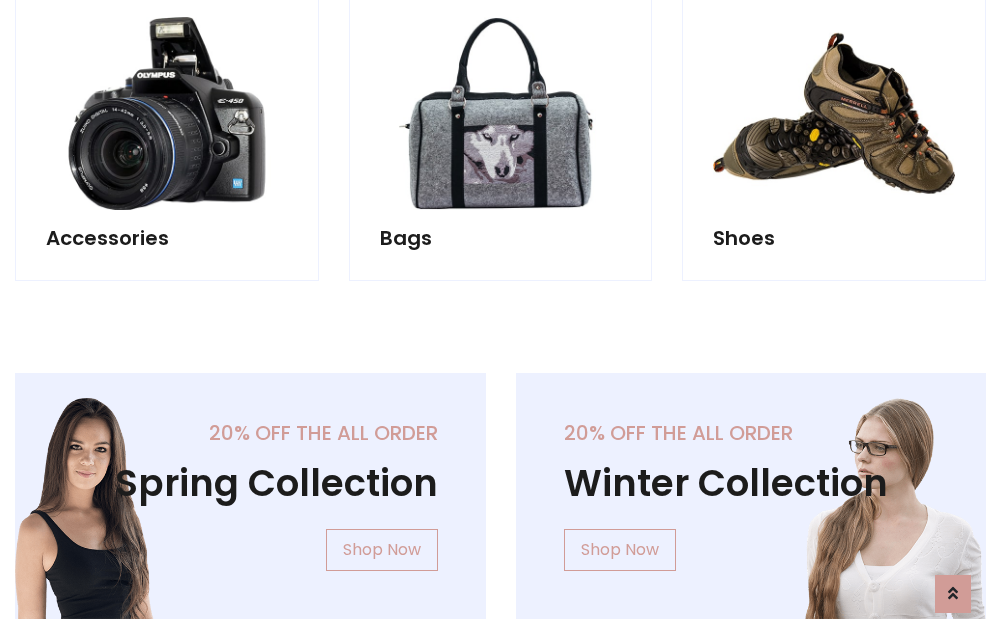 scroll, scrollTop: 770, scrollLeft: 0, axis: vertical 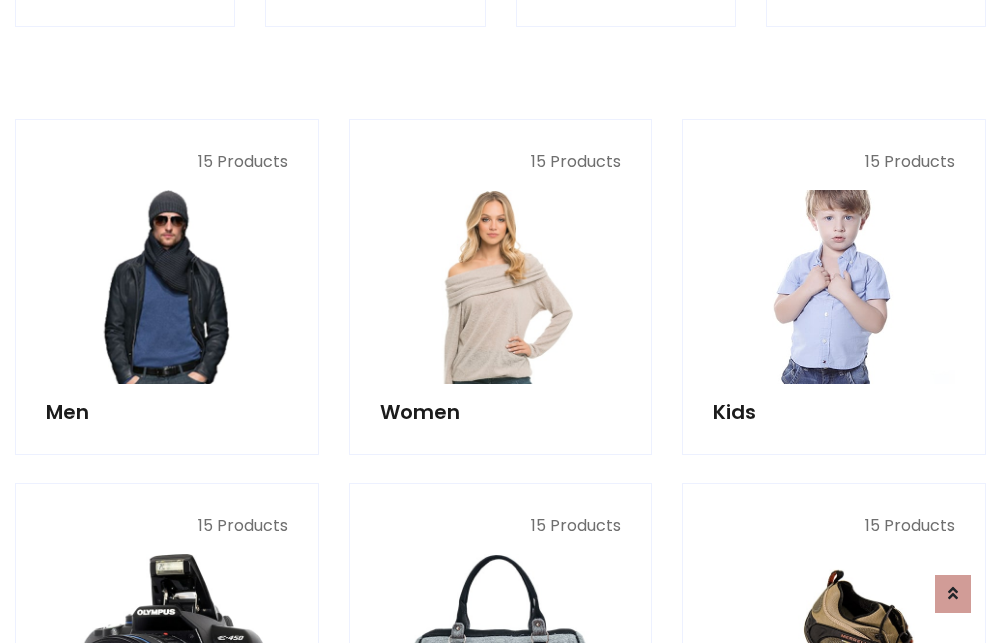 click at bounding box center (834, 287) 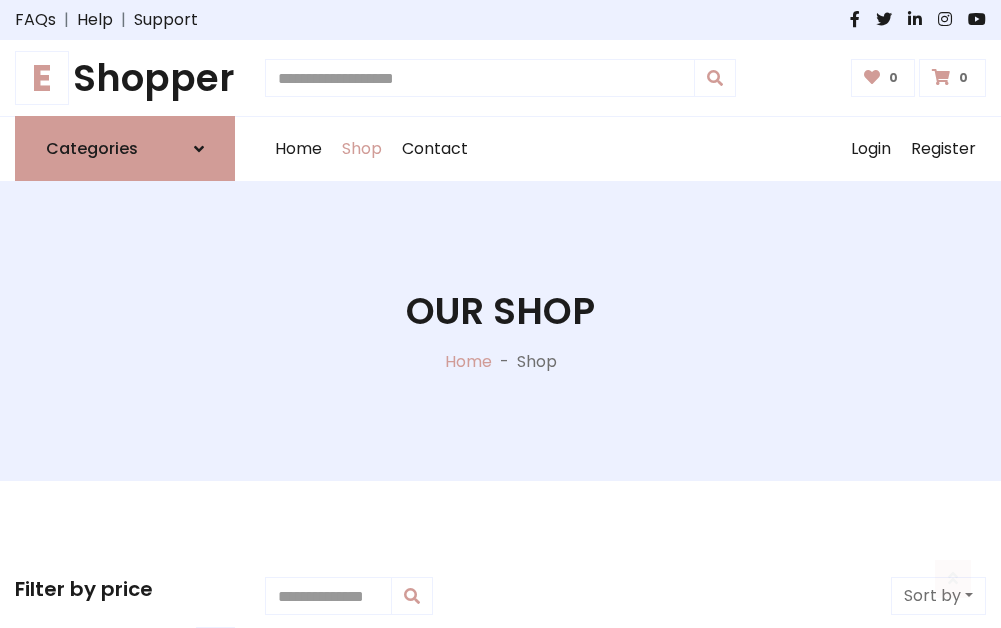 scroll, scrollTop: 549, scrollLeft: 0, axis: vertical 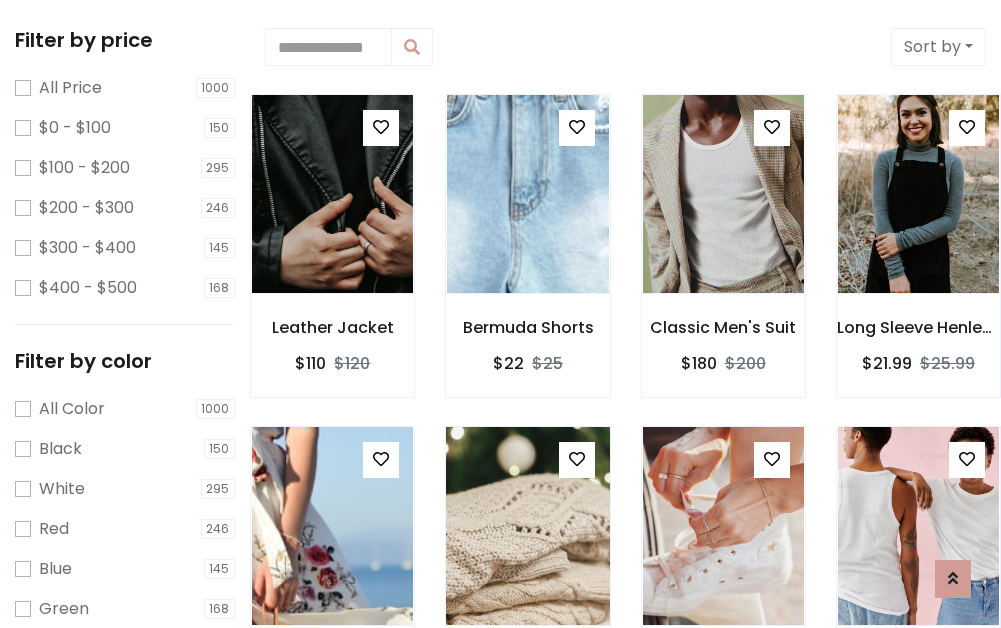 click at bounding box center [577, 459] 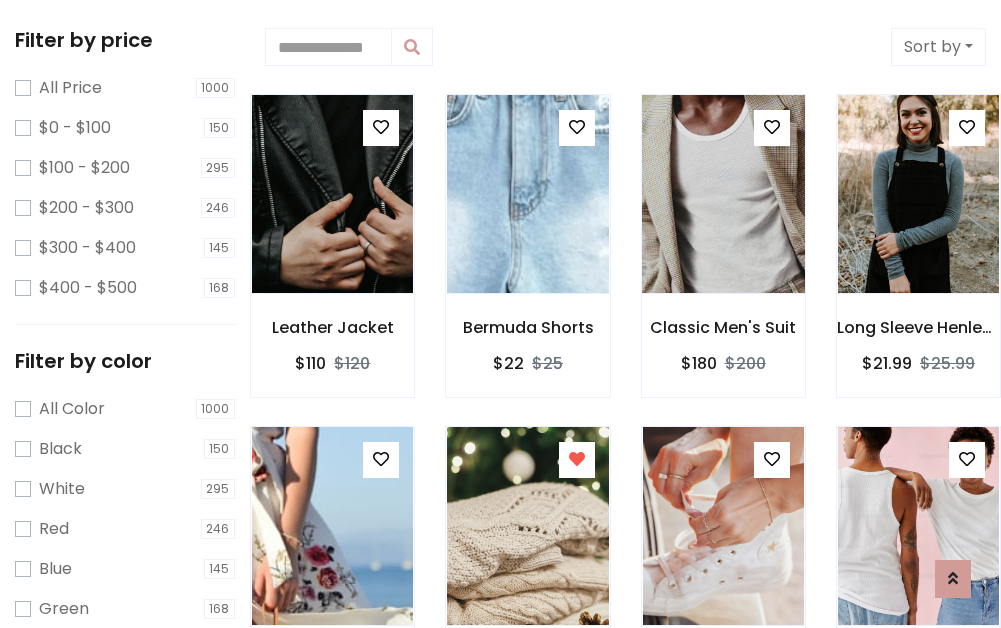 click at bounding box center [723, 194] 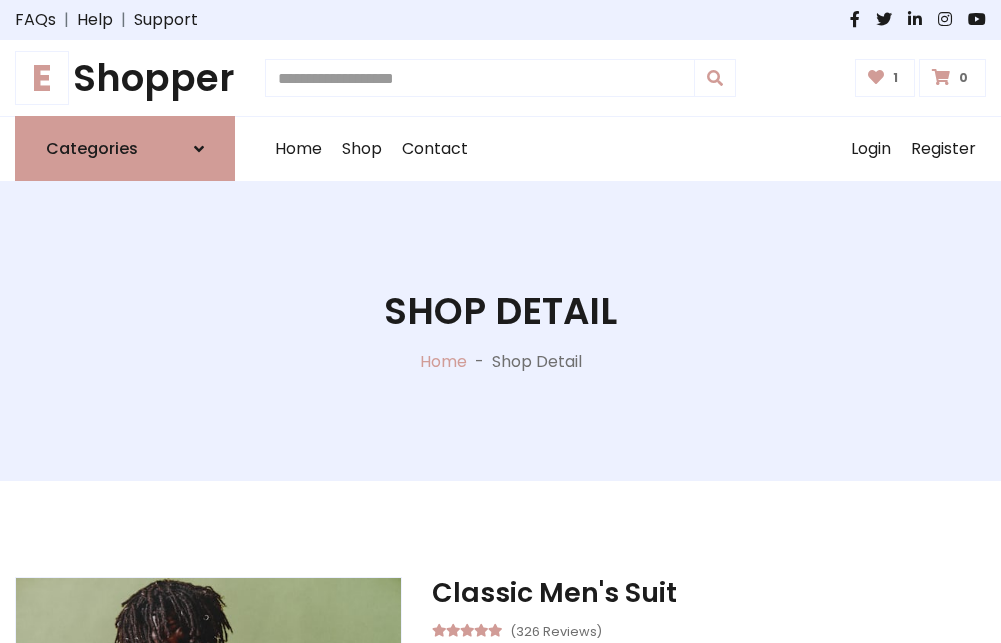 scroll, scrollTop: 262, scrollLeft: 0, axis: vertical 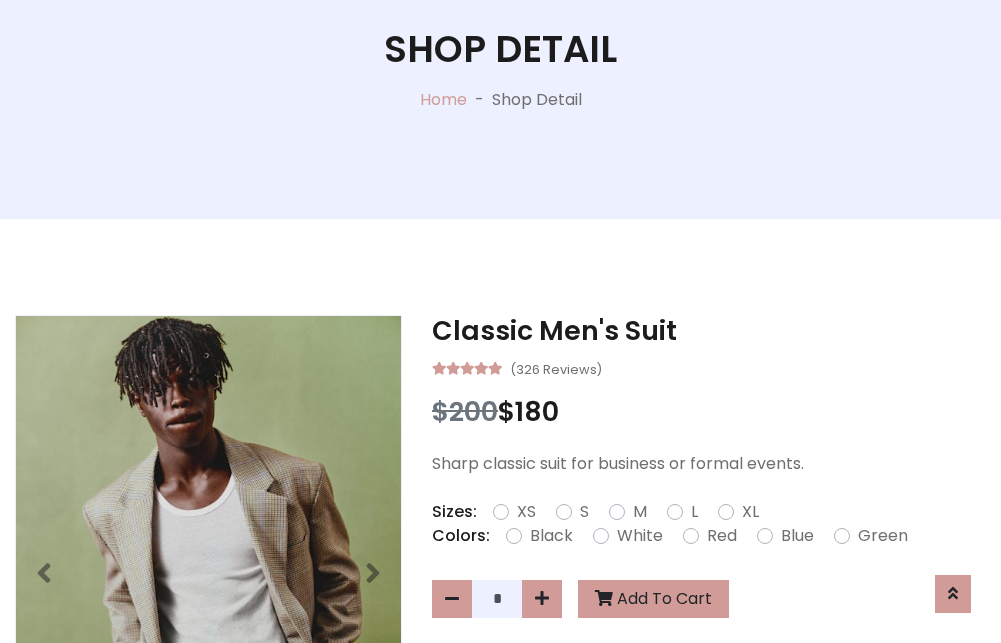 click on "XL" at bounding box center (750, 512) 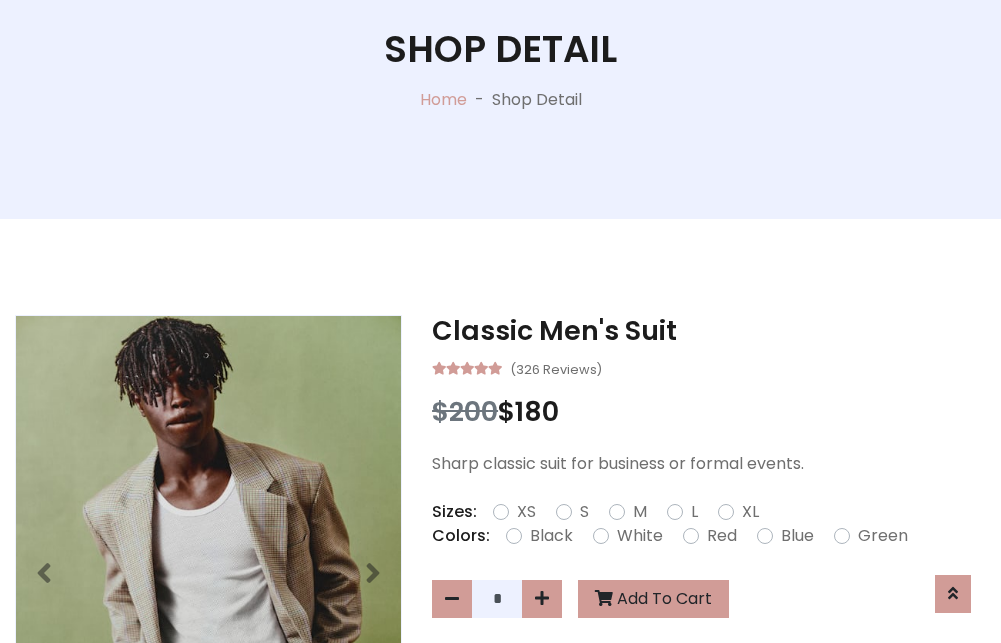 click on "Black" at bounding box center [551, 536] 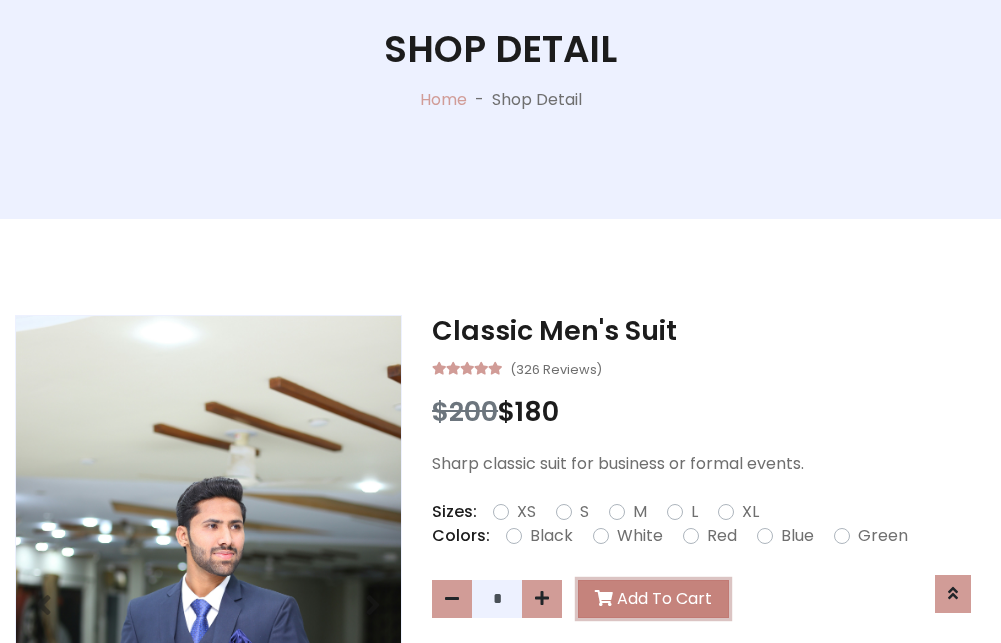 click on "Add To Cart" at bounding box center [653, 599] 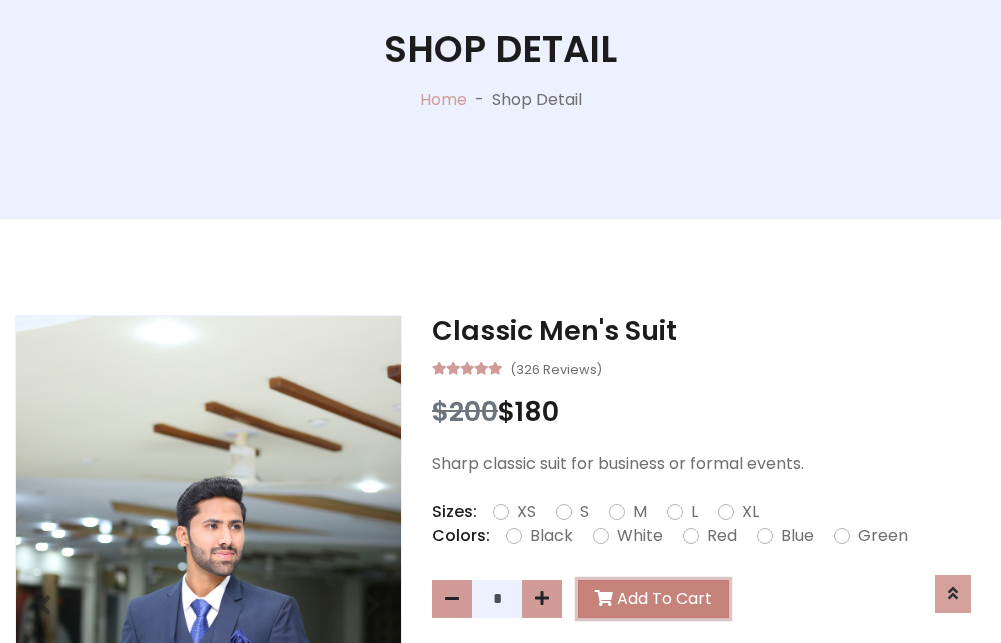 scroll, scrollTop: 0, scrollLeft: 0, axis: both 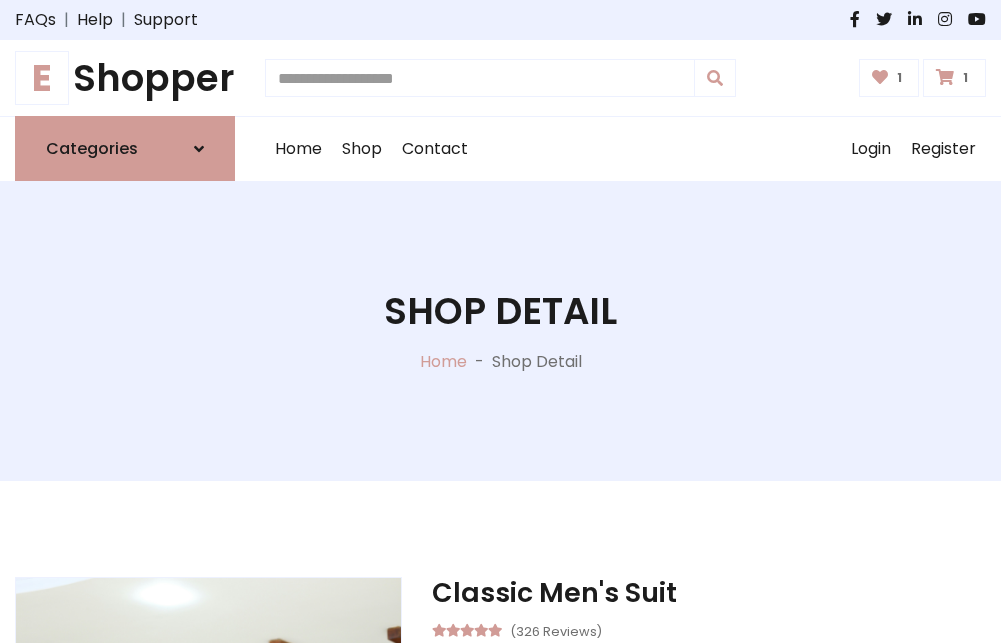 click at bounding box center [945, 77] 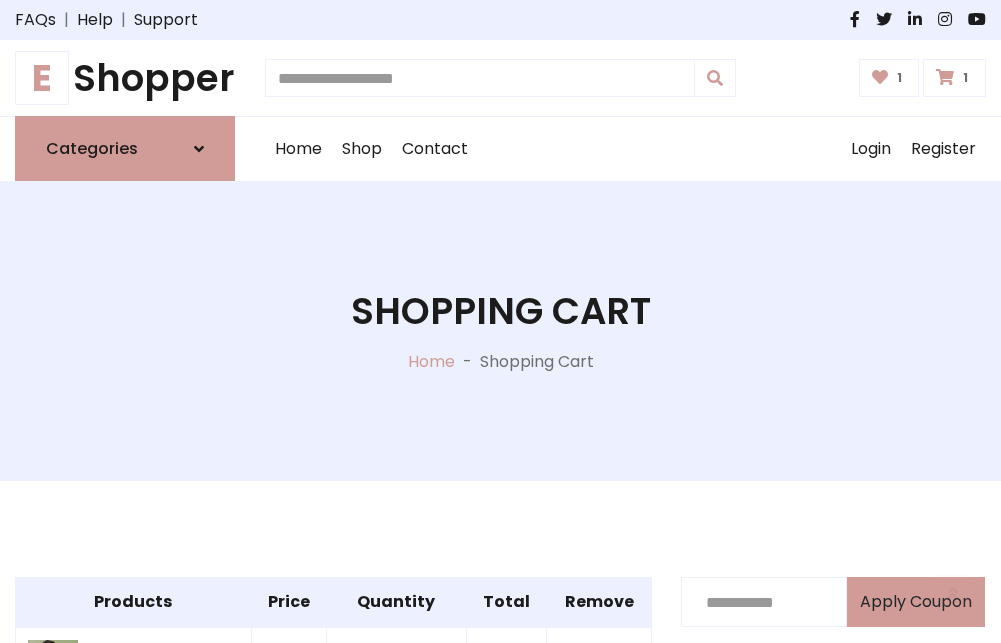 scroll, scrollTop: 570, scrollLeft: 0, axis: vertical 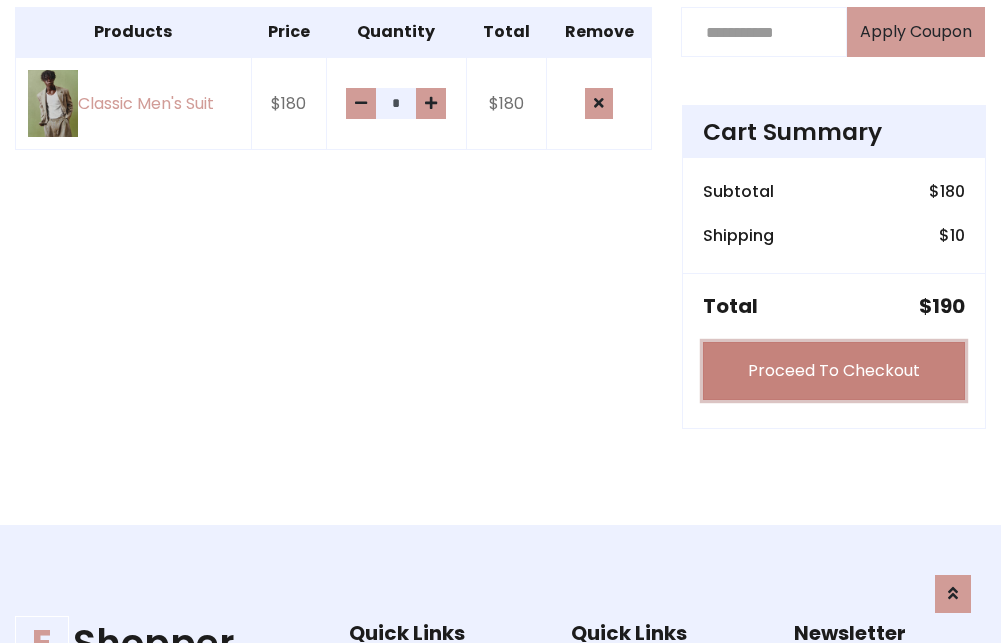 click on "Proceed To Checkout" at bounding box center (834, 371) 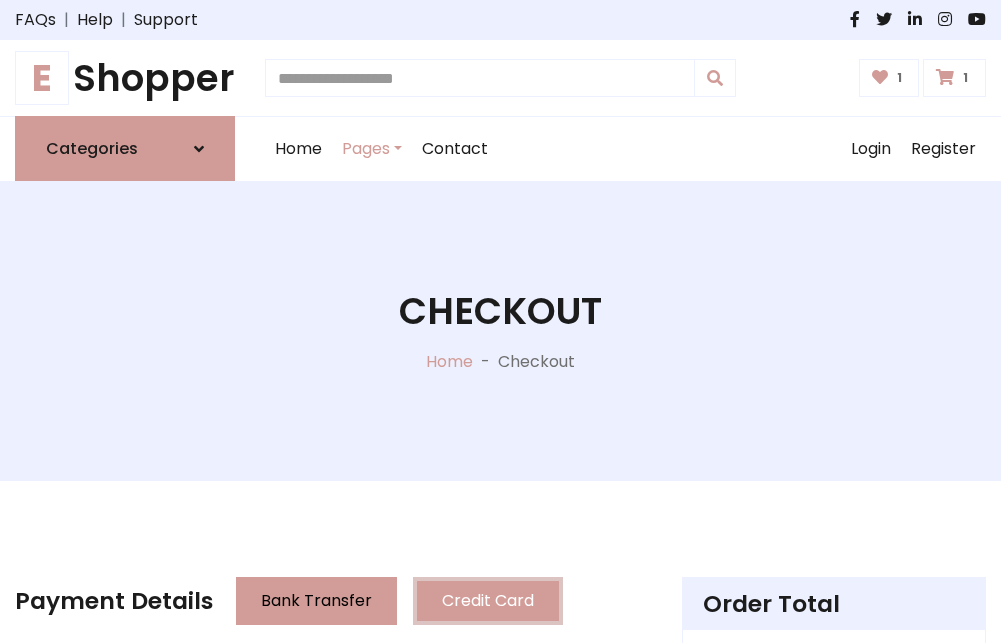 scroll, scrollTop: 201, scrollLeft: 0, axis: vertical 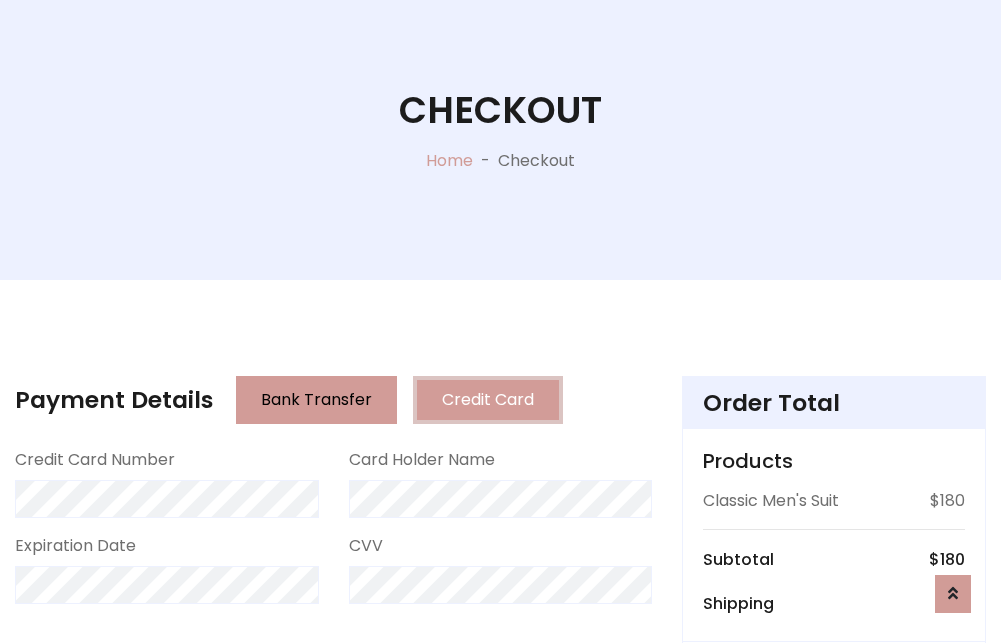 click on "Go to shipping" at bounding box center [834, 817] 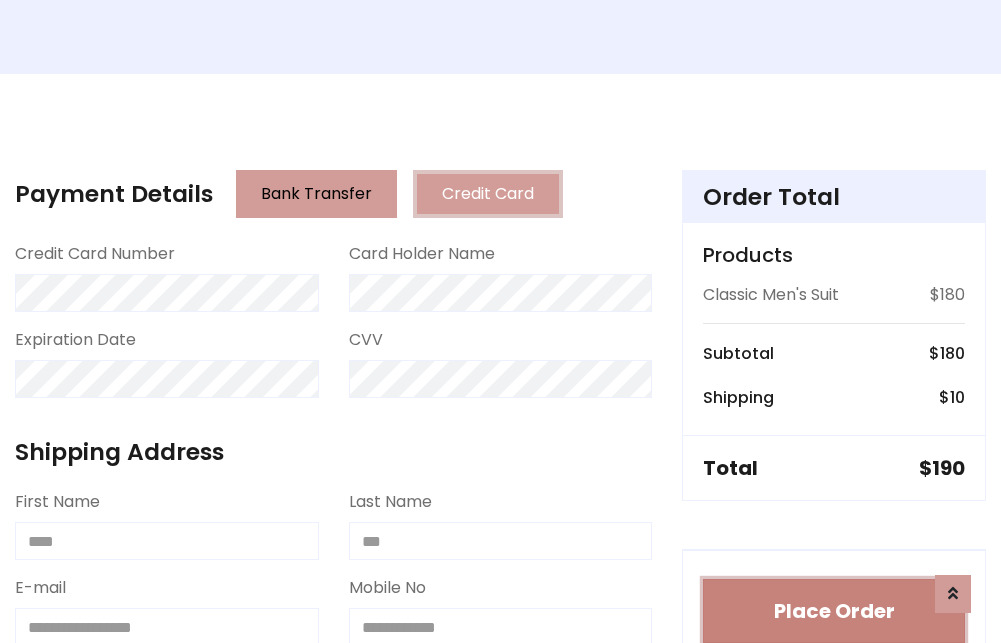 type 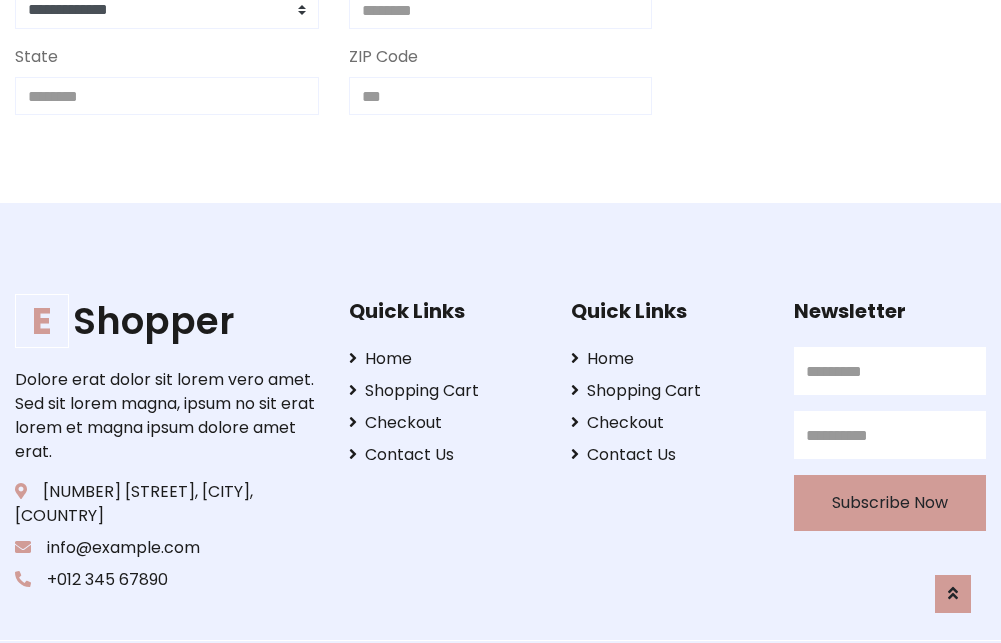 scroll, scrollTop: 713, scrollLeft: 0, axis: vertical 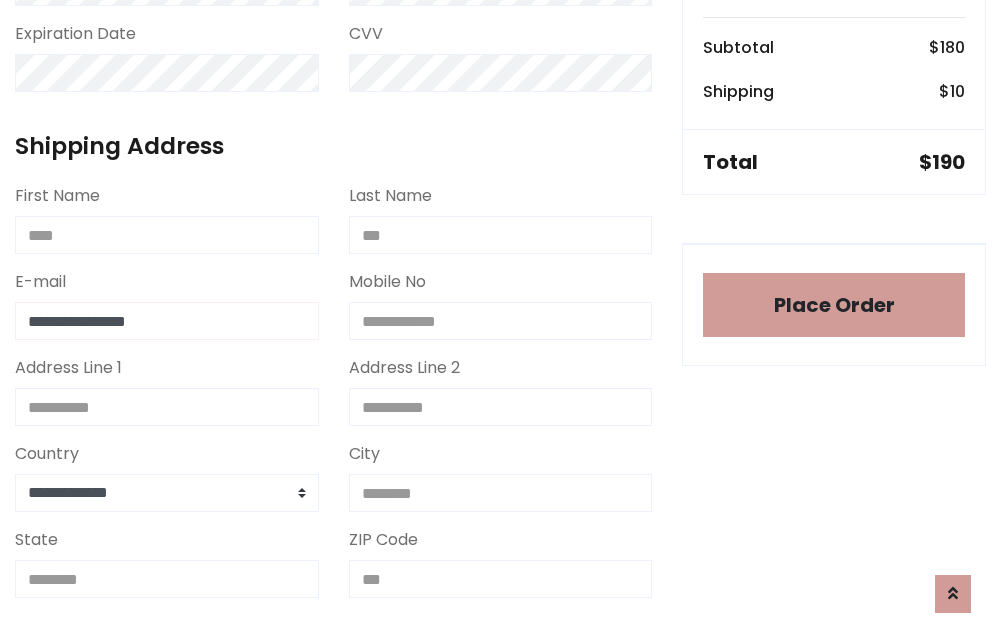 type on "**********" 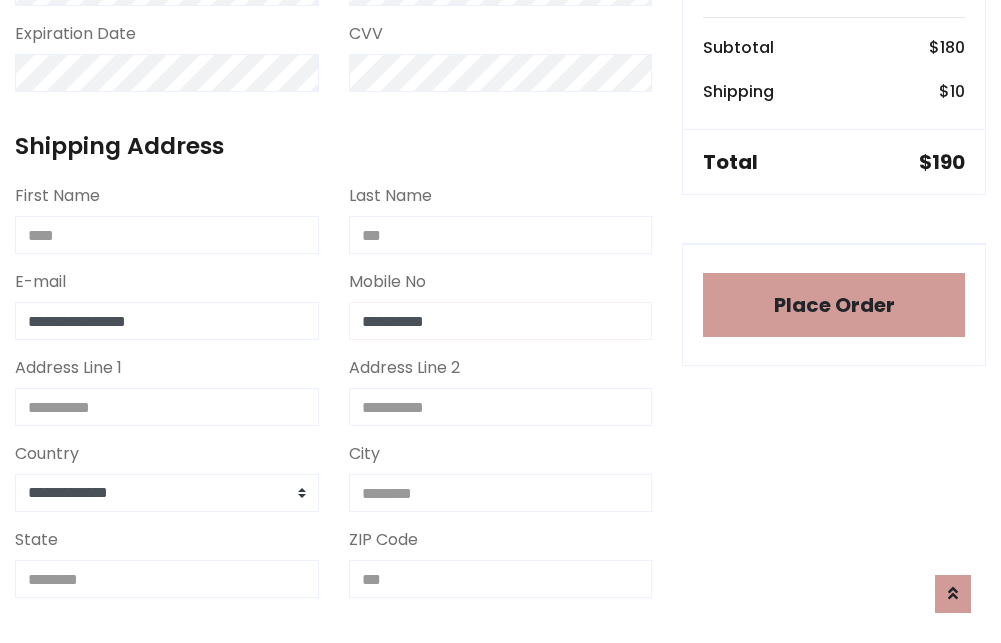 scroll, scrollTop: 573, scrollLeft: 0, axis: vertical 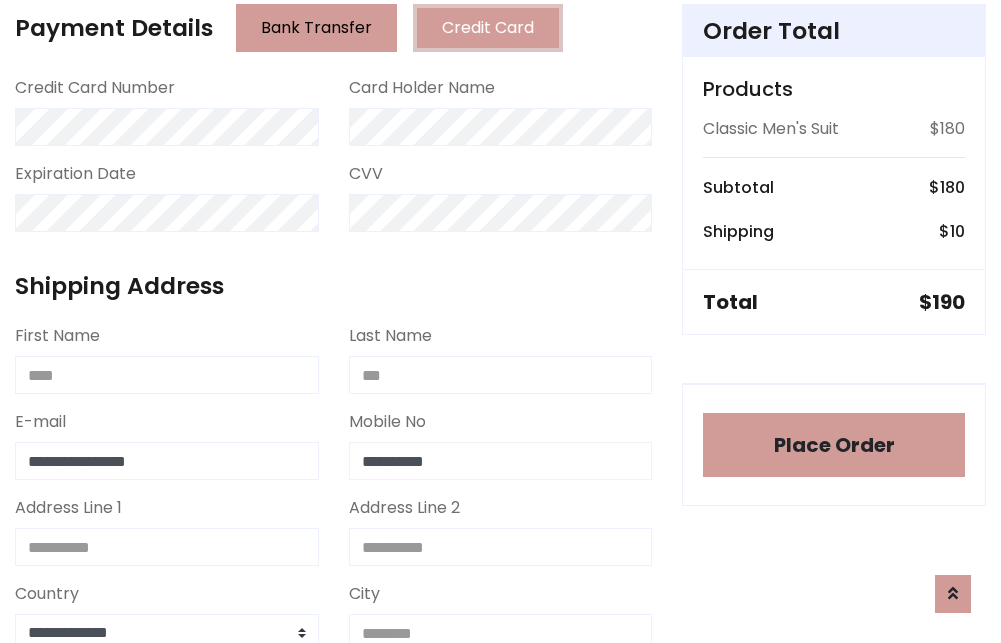 type on "**********" 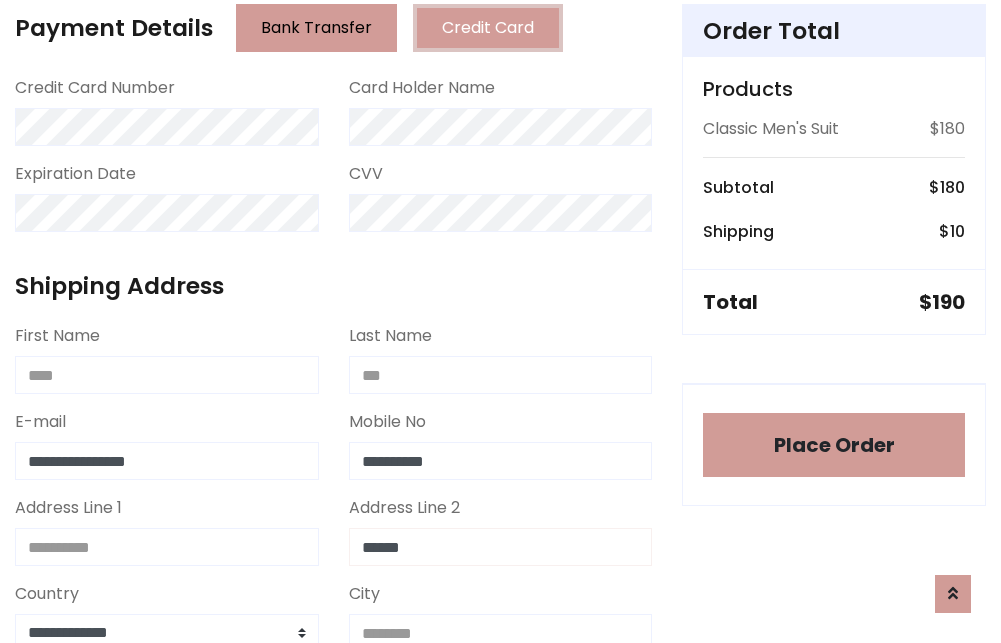 type on "******" 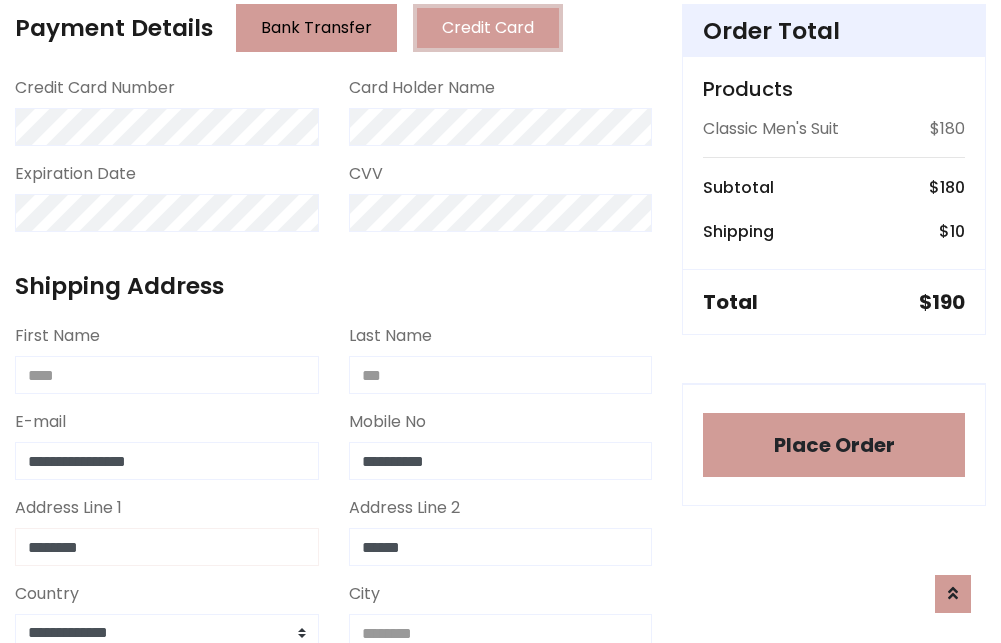 type on "********" 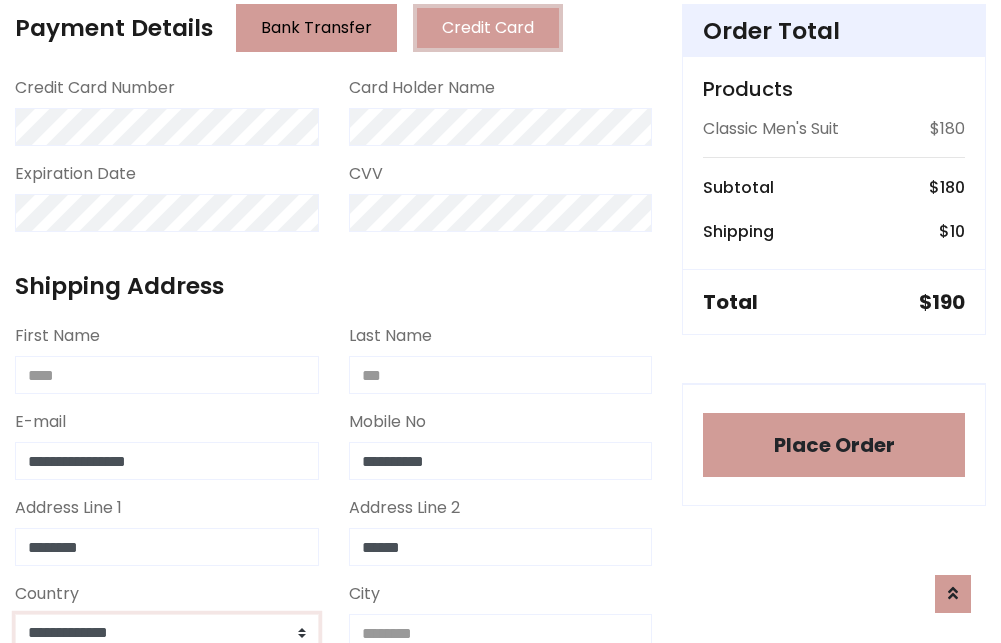 select on "*******" 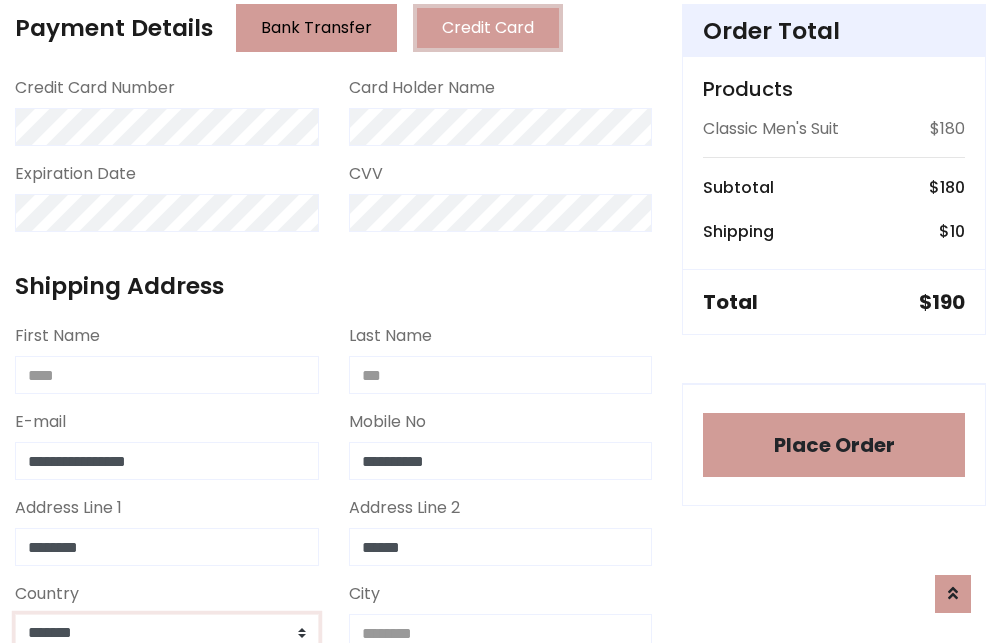 scroll, scrollTop: 583, scrollLeft: 0, axis: vertical 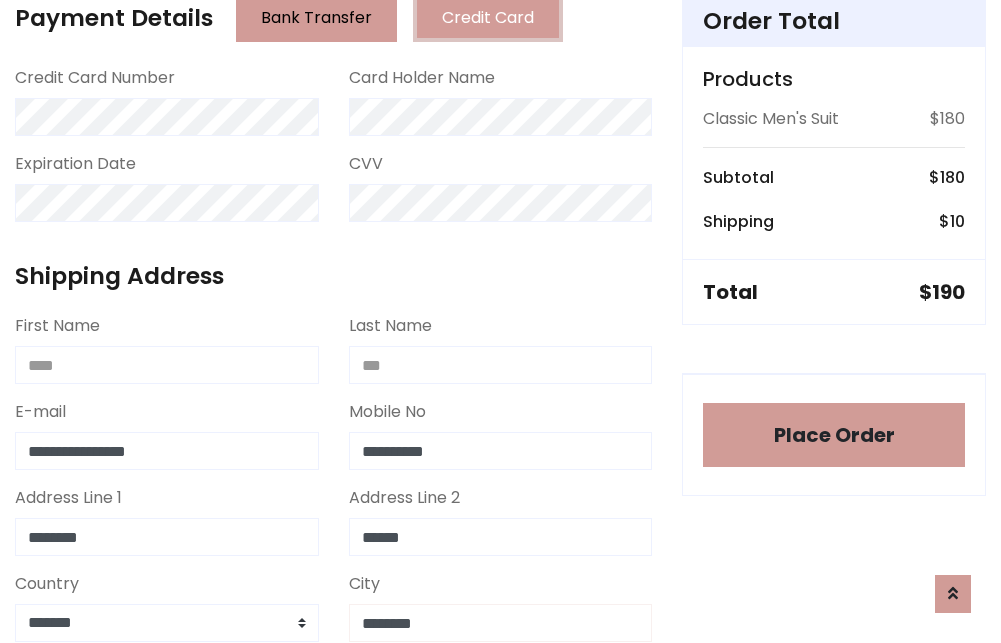 type on "********" 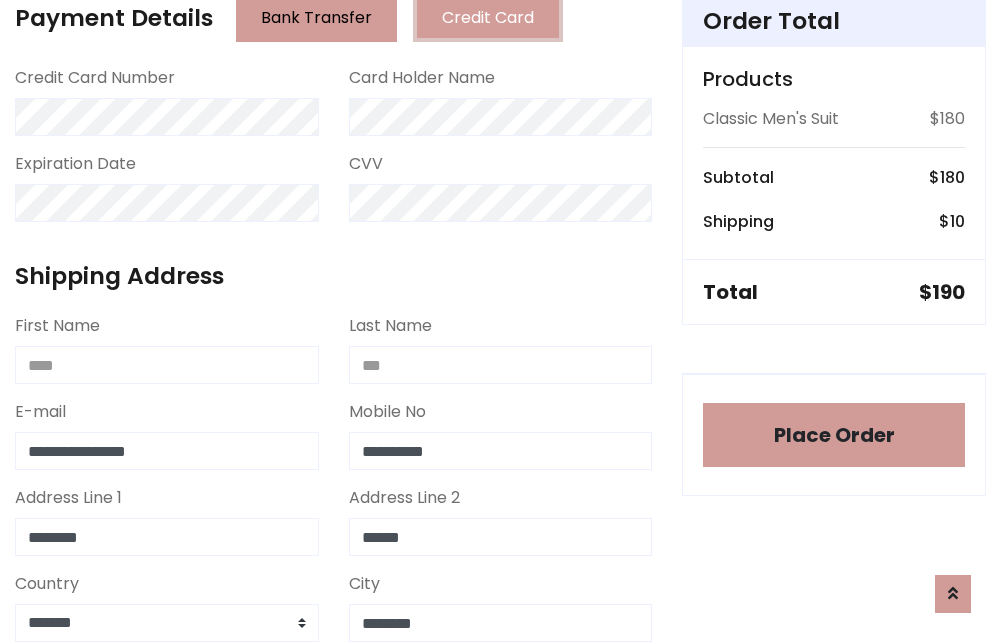 scroll, scrollTop: 971, scrollLeft: 0, axis: vertical 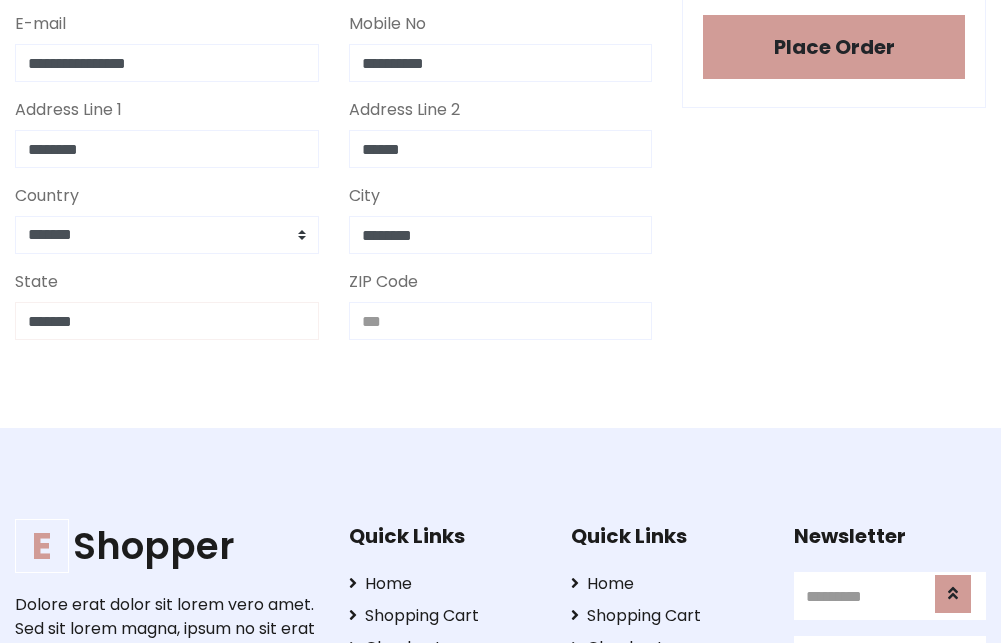 type on "*******" 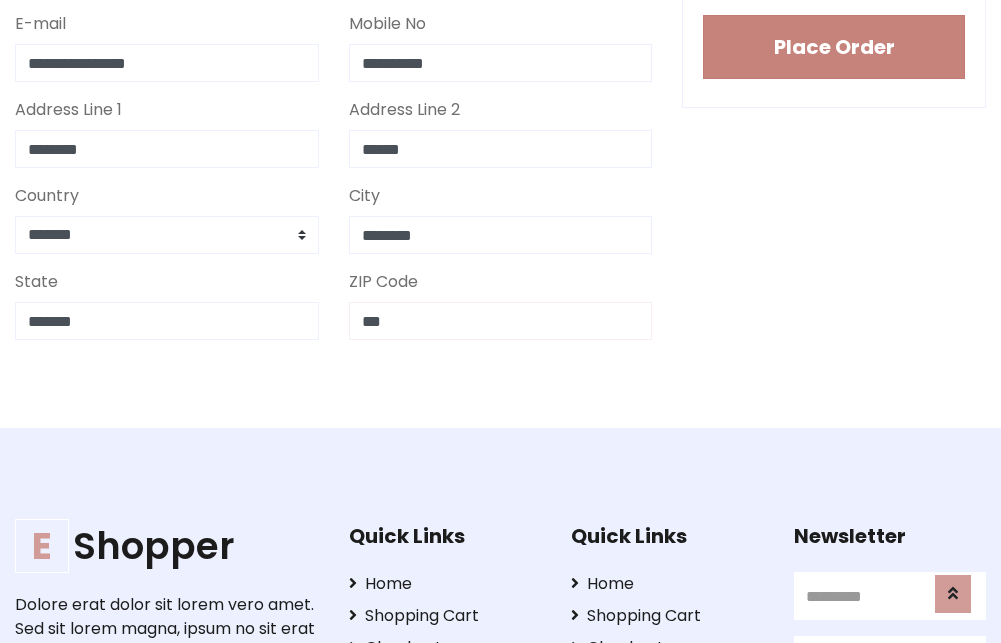 type on "***" 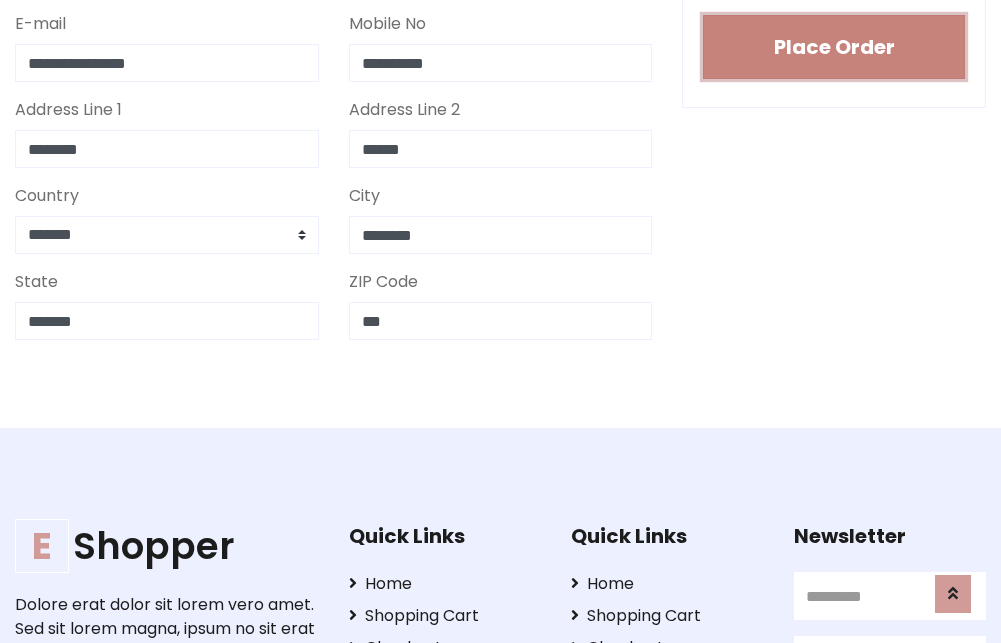 click on "Place Order" at bounding box center [834, 47] 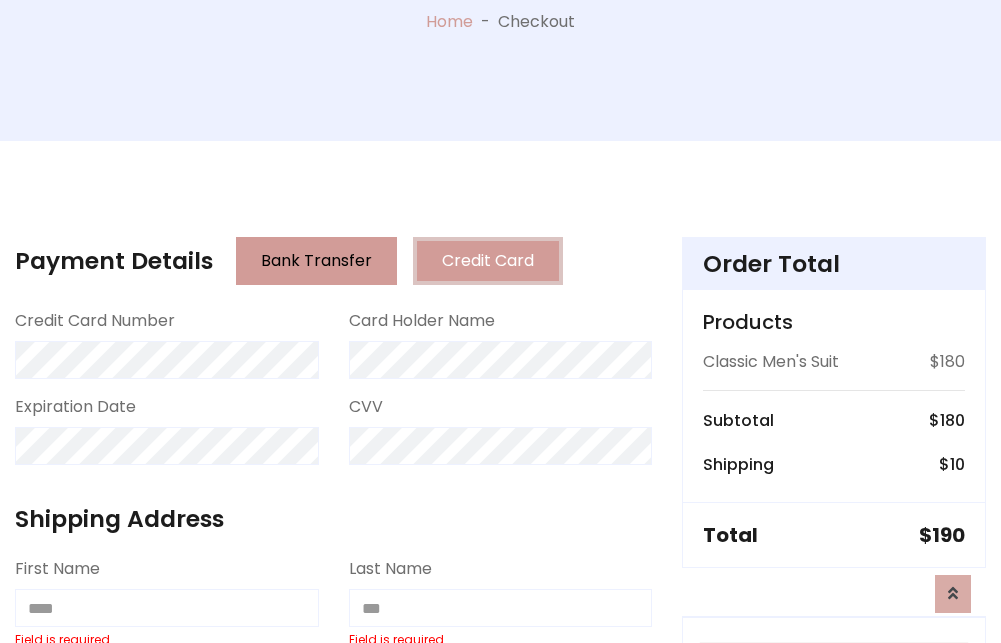 scroll, scrollTop: 0, scrollLeft: 0, axis: both 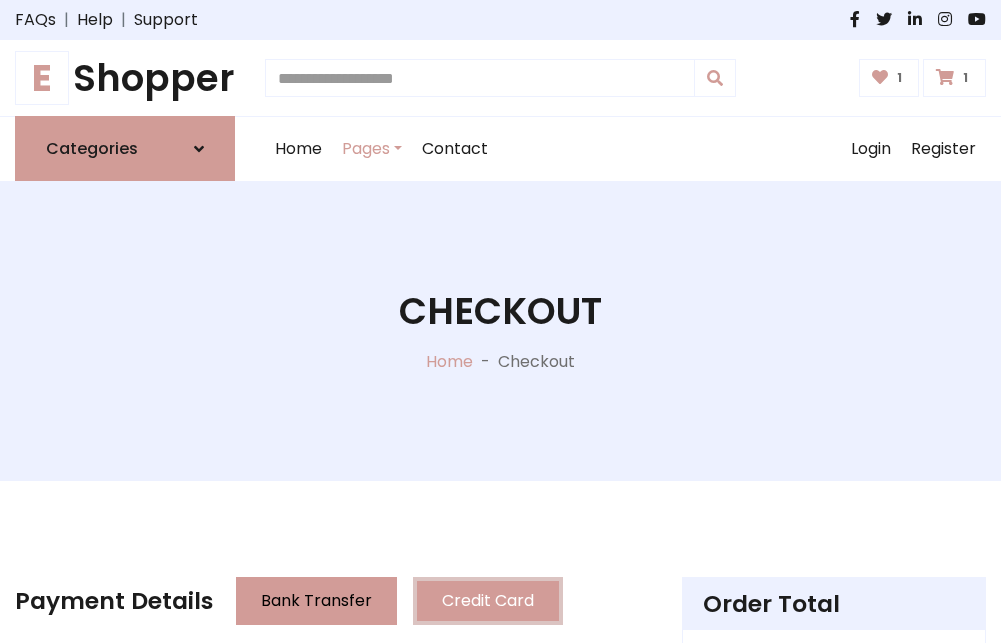 click on "E" at bounding box center [42, 78] 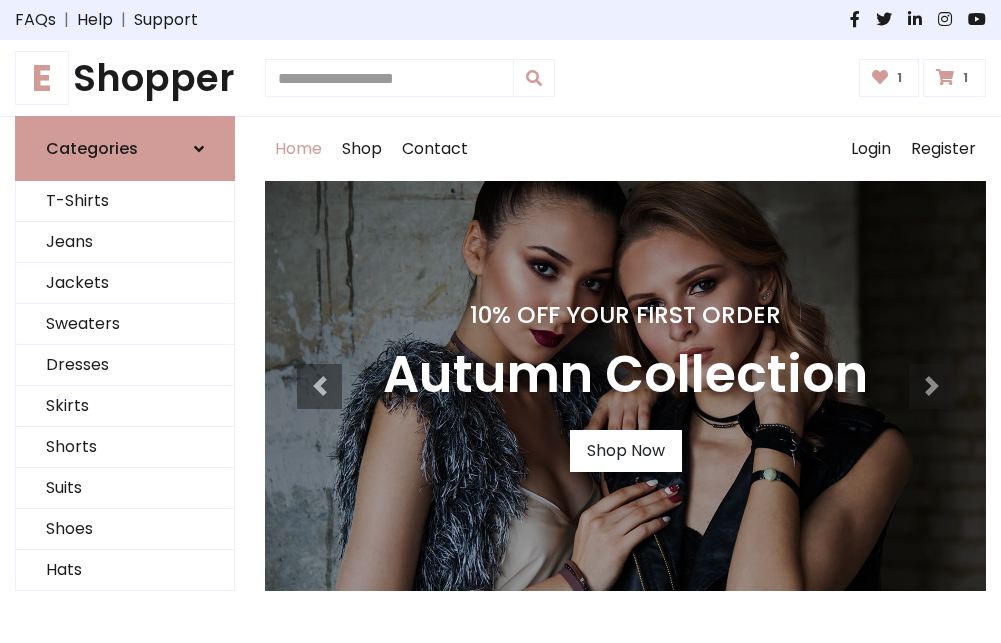 scroll, scrollTop: 0, scrollLeft: 0, axis: both 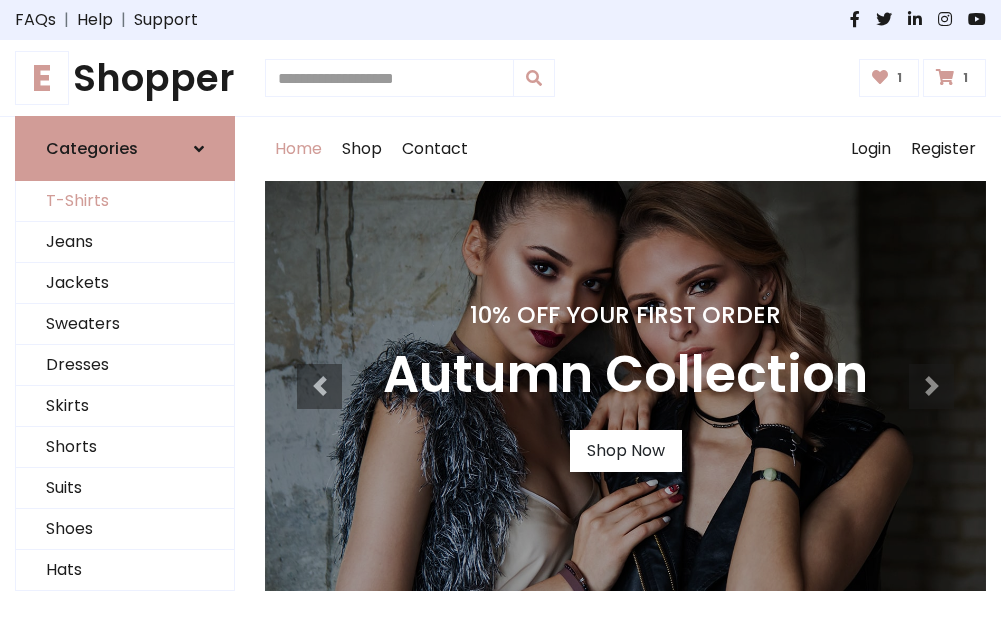 click on "T-Shirts" at bounding box center (125, 201) 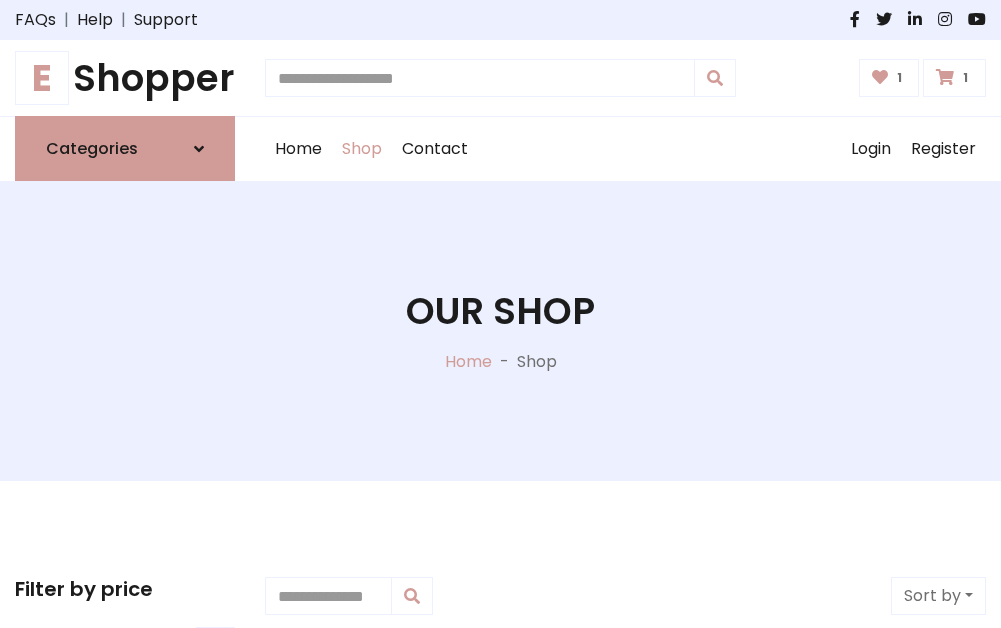 scroll, scrollTop: 0, scrollLeft: 0, axis: both 